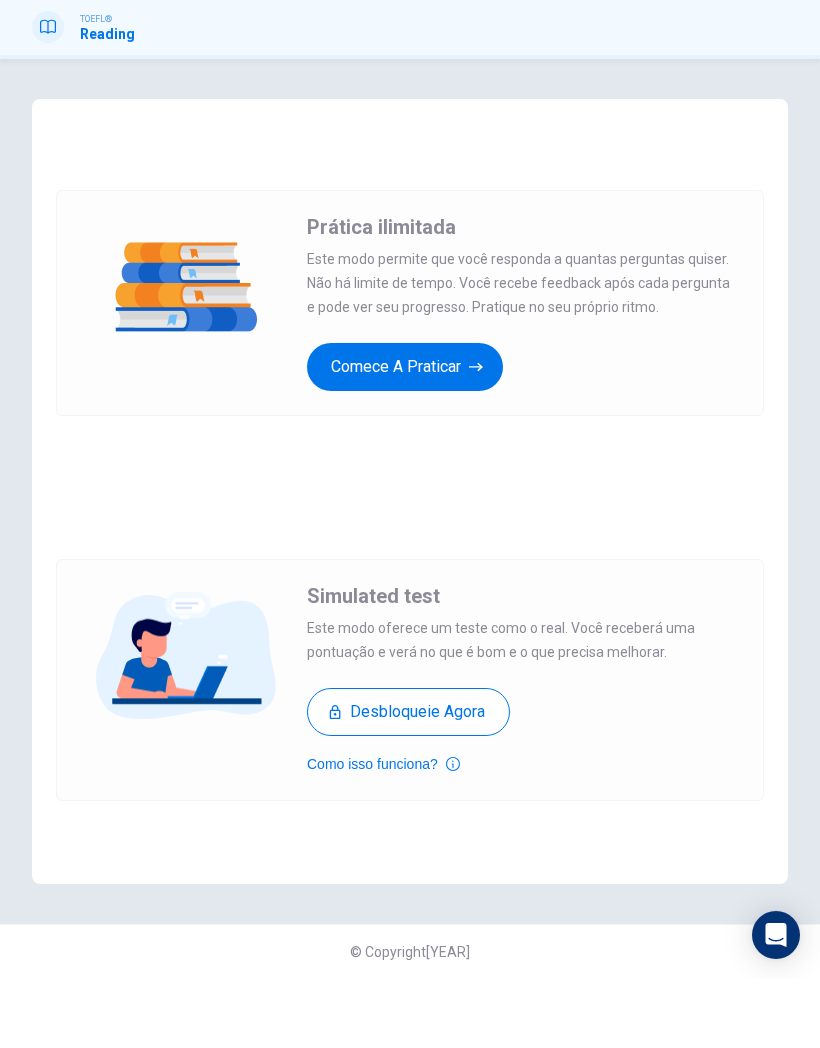 scroll, scrollTop: 70, scrollLeft: 0, axis: vertical 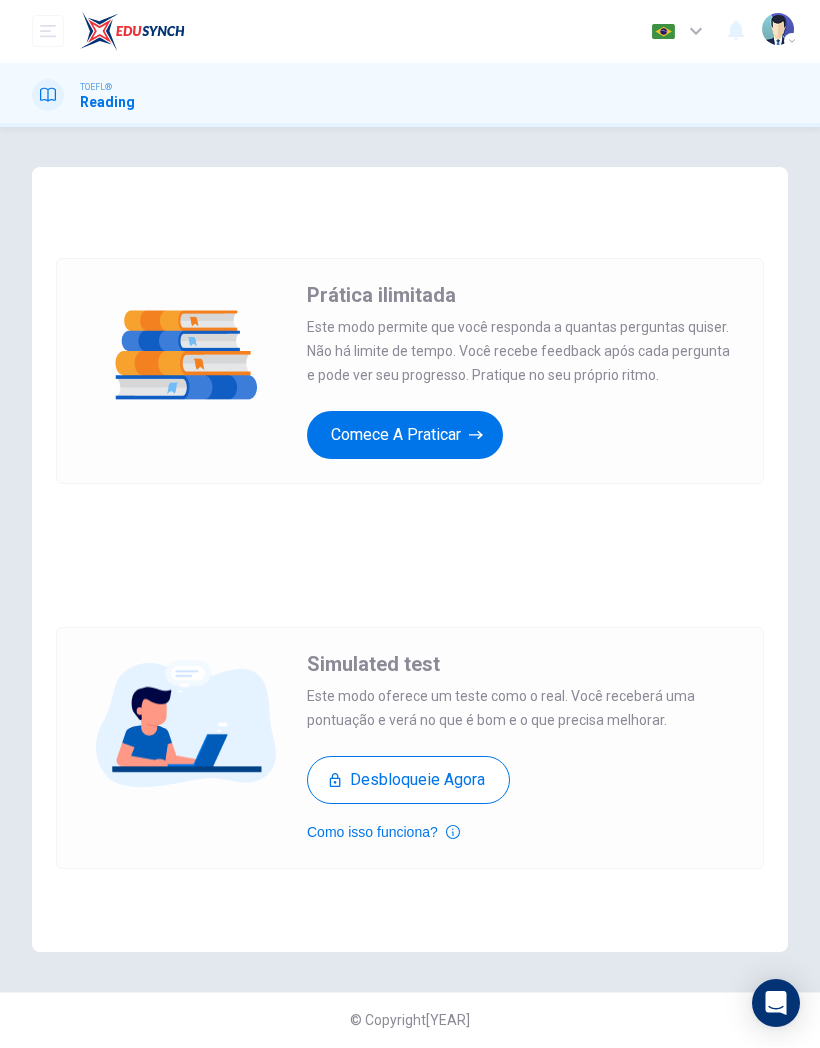 click on "Comece a praticar" at bounding box center (405, 436) 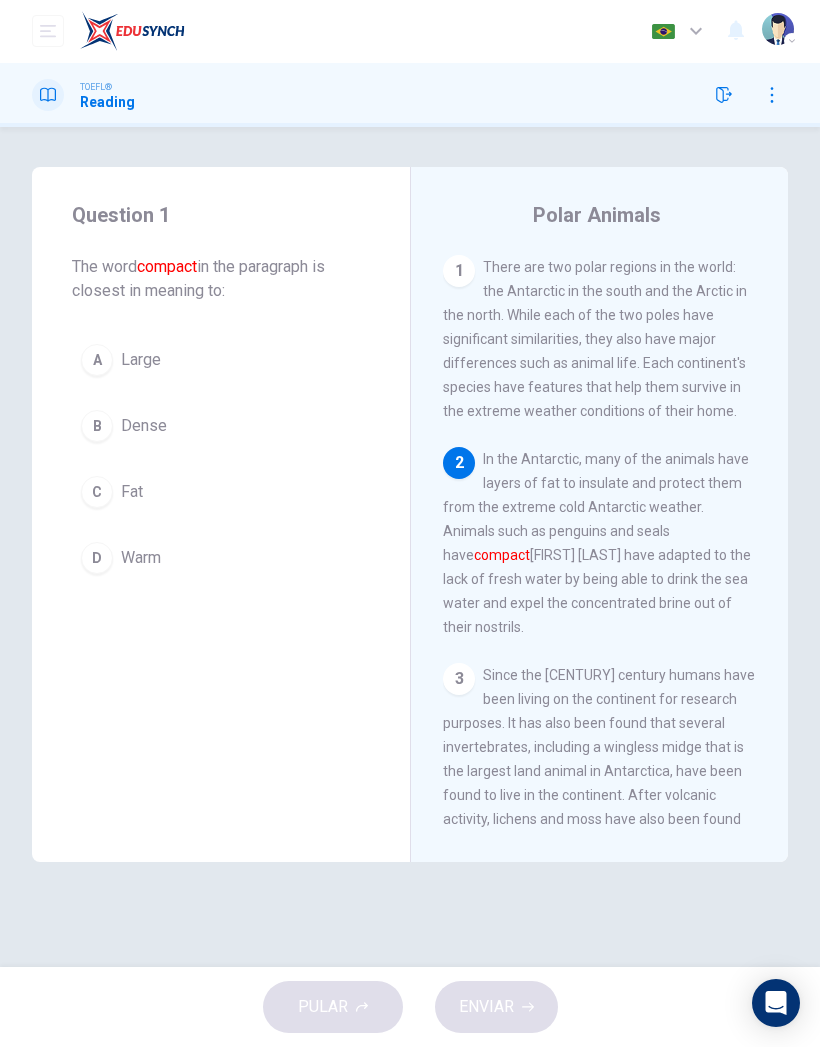 scroll, scrollTop: 0, scrollLeft: 0, axis: both 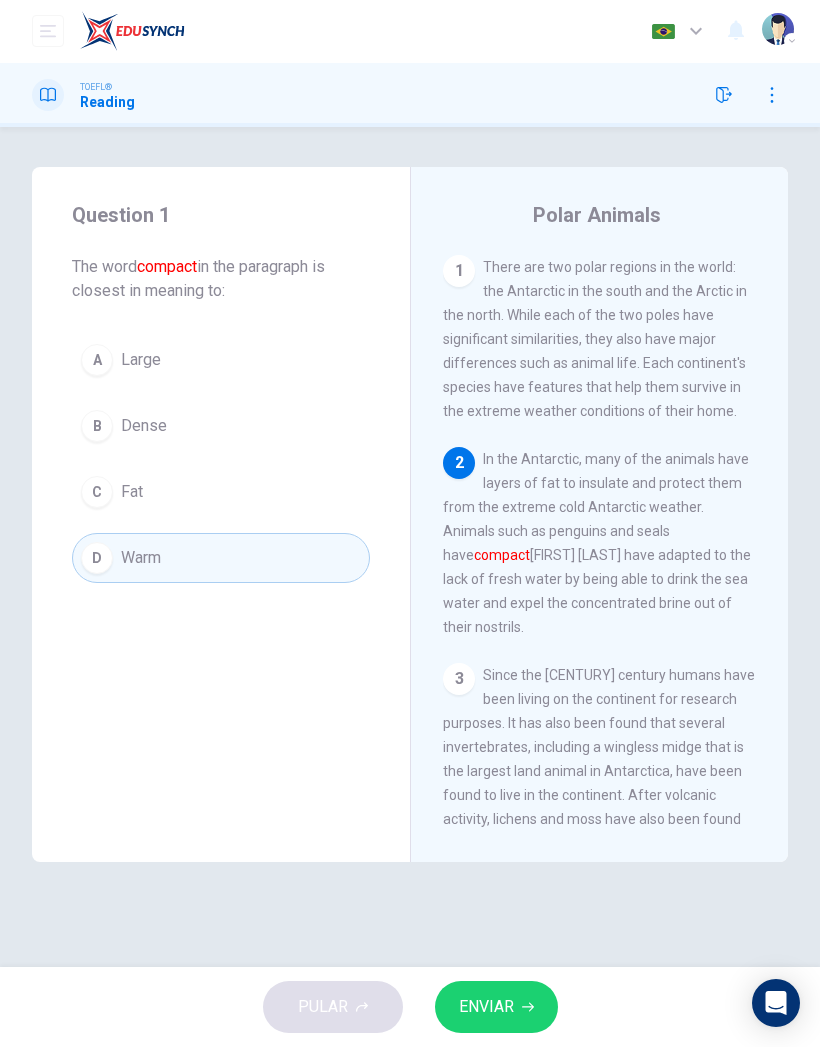 click on "ENVIAR" at bounding box center (486, 1008) 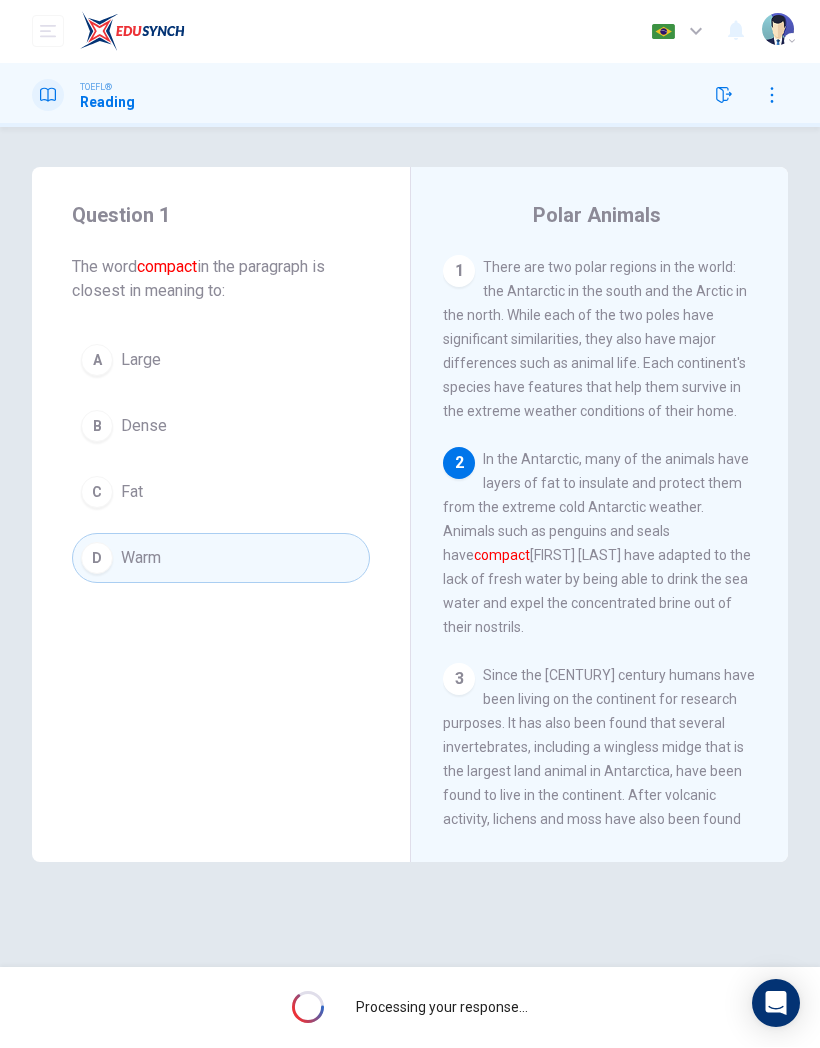 click on "D" at bounding box center [97, 559] 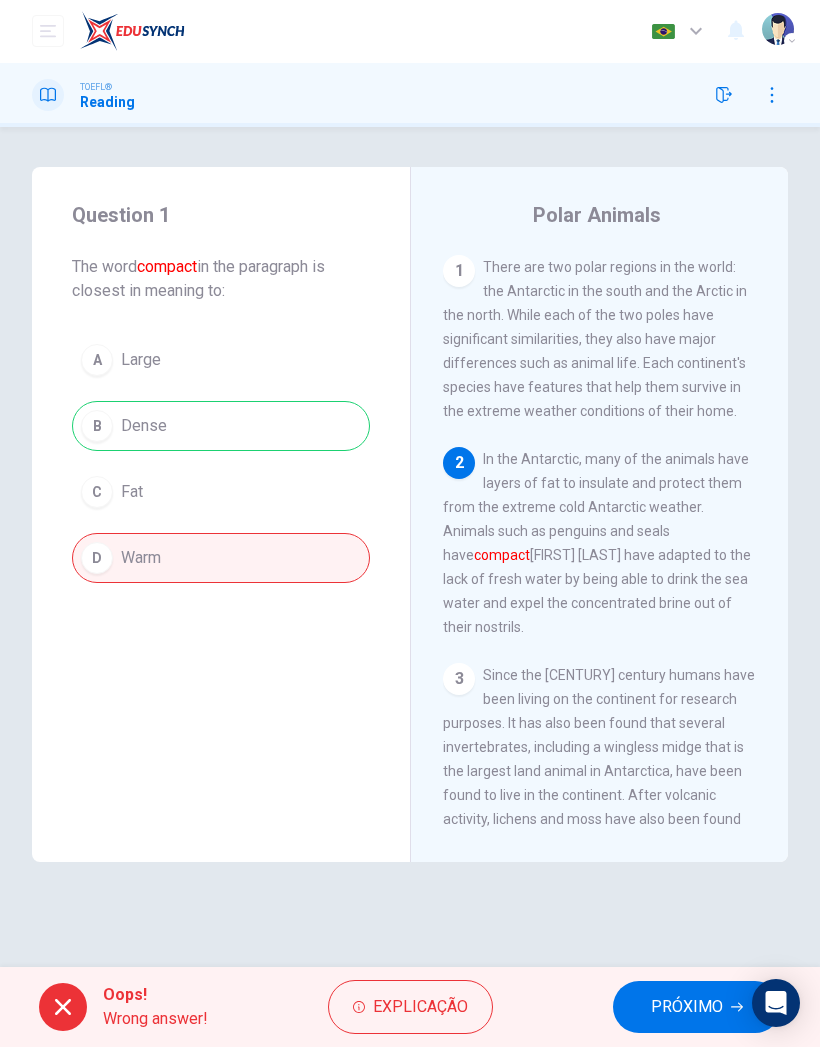 click on "A Large B Dense C Fat D Warm" at bounding box center (221, 460) 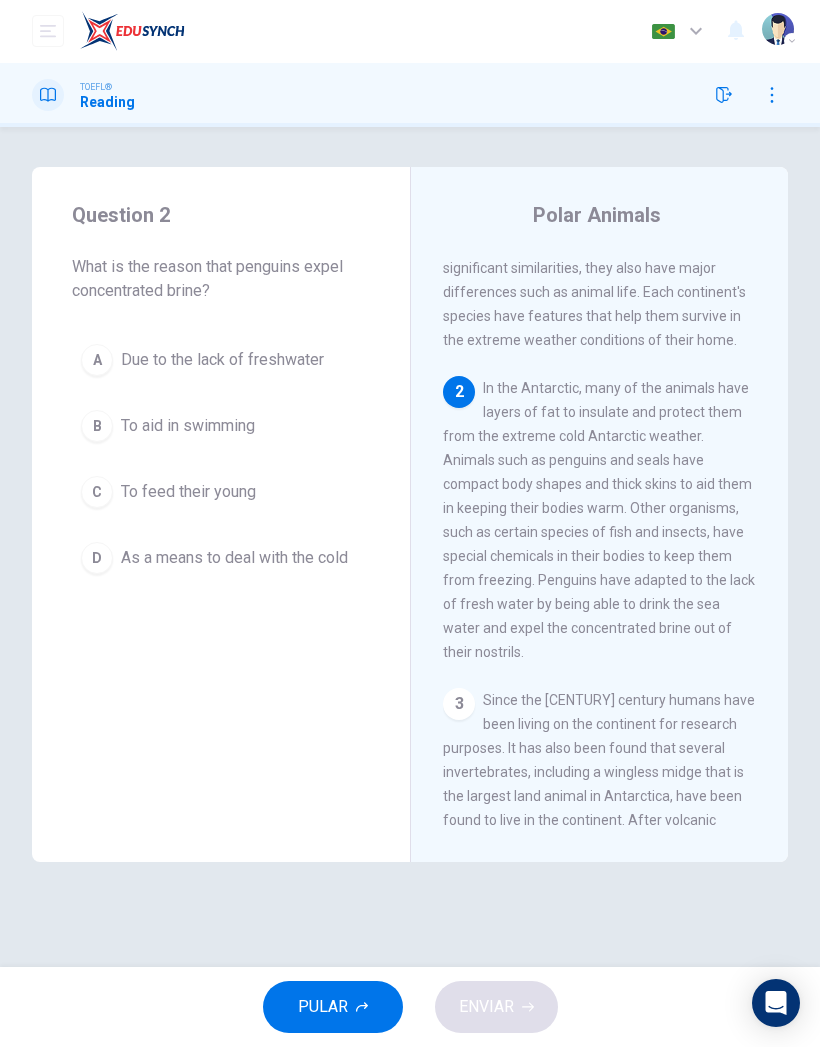 scroll, scrollTop: 105, scrollLeft: 0, axis: vertical 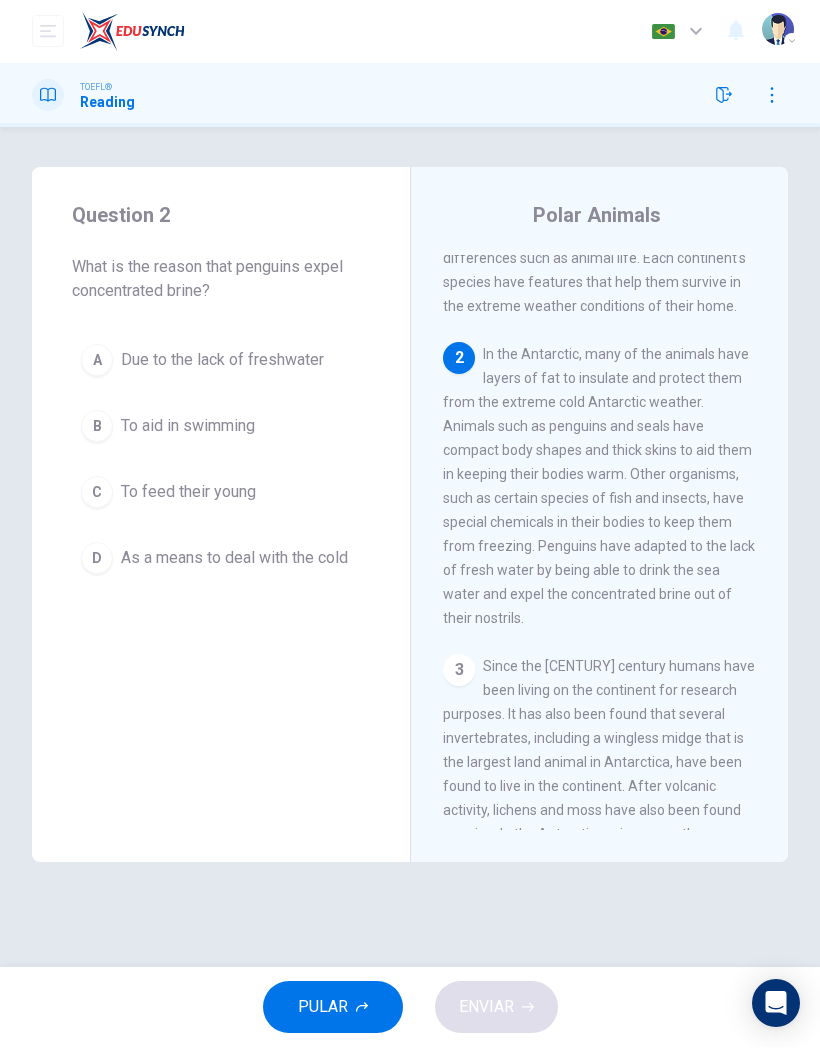 click on "A" at bounding box center (97, 361) 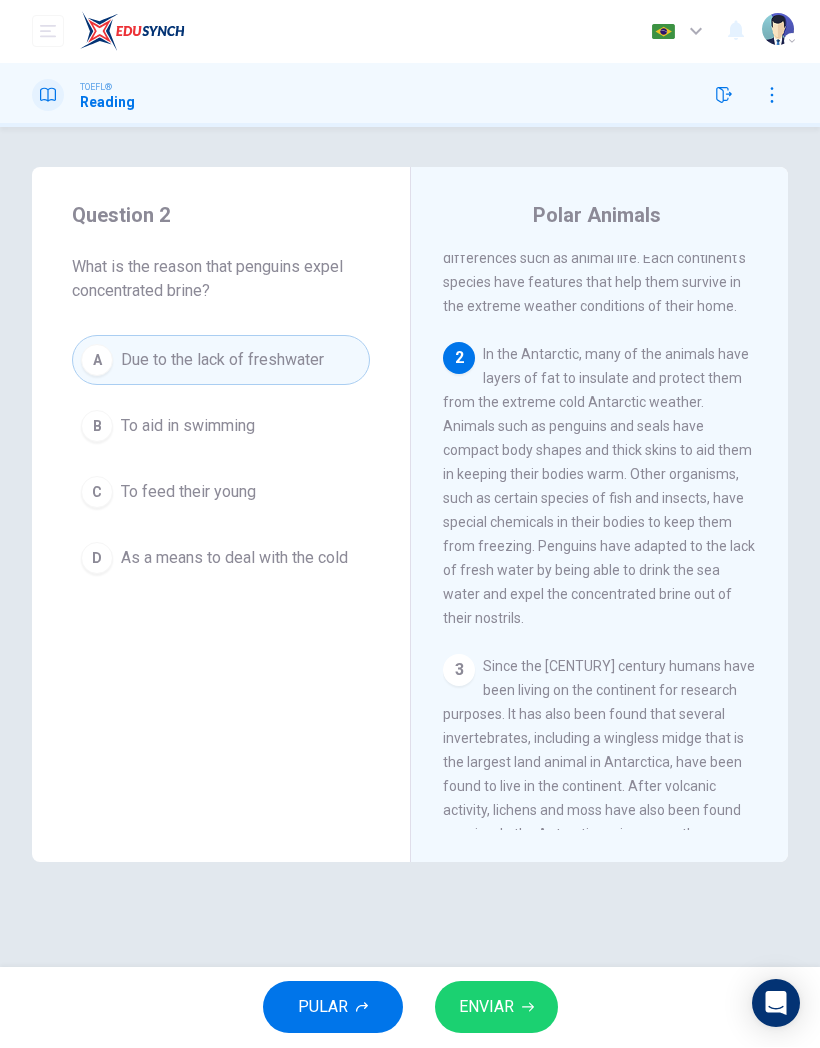 click at bounding box center (528, 1008) 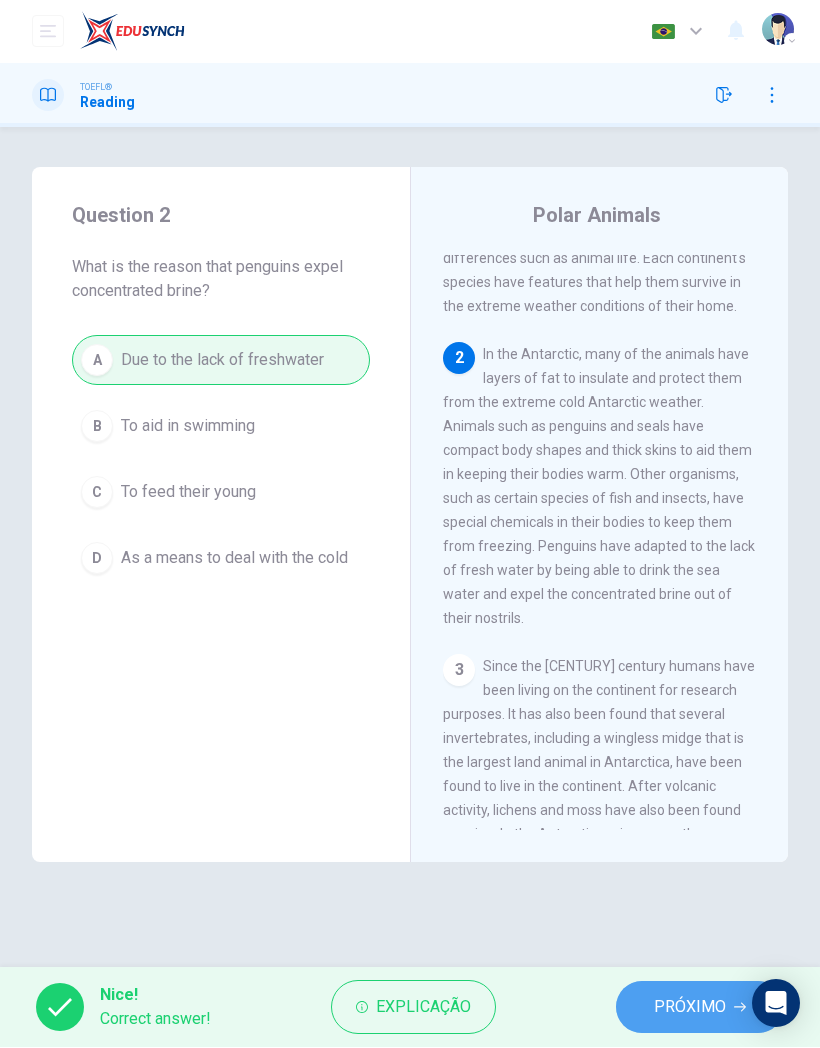 click on "PRÓXIMO" at bounding box center [690, 1008] 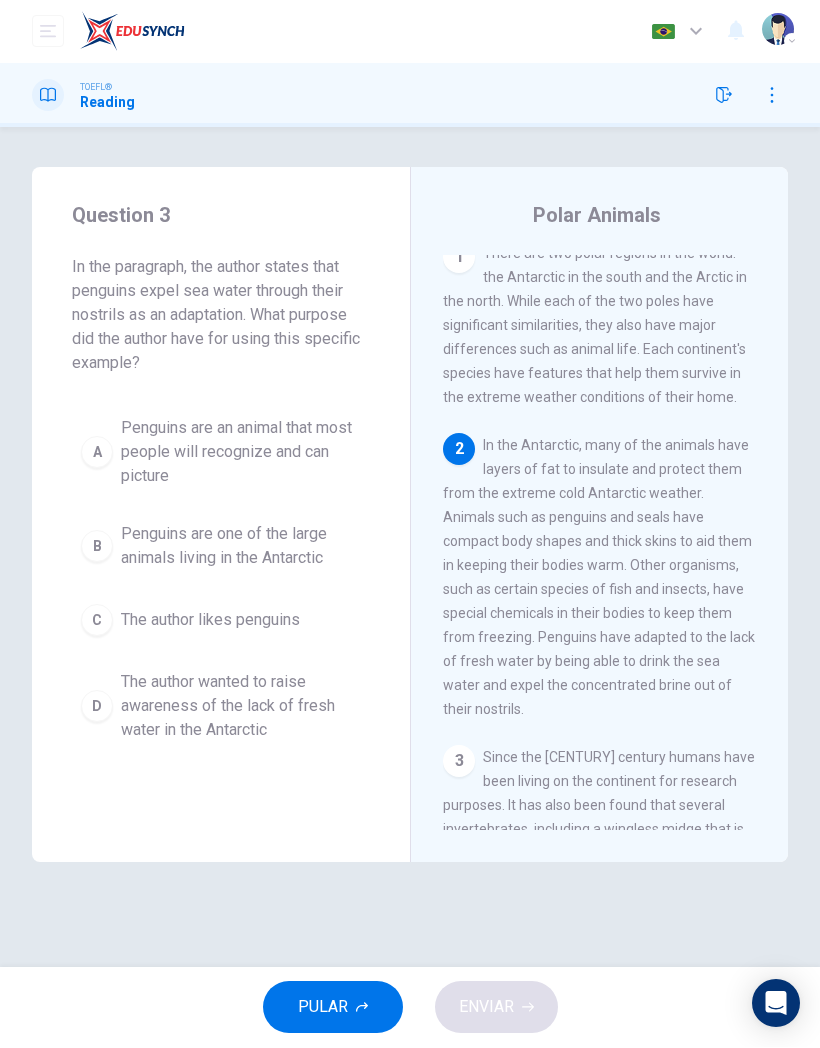 scroll, scrollTop: 14, scrollLeft: 0, axis: vertical 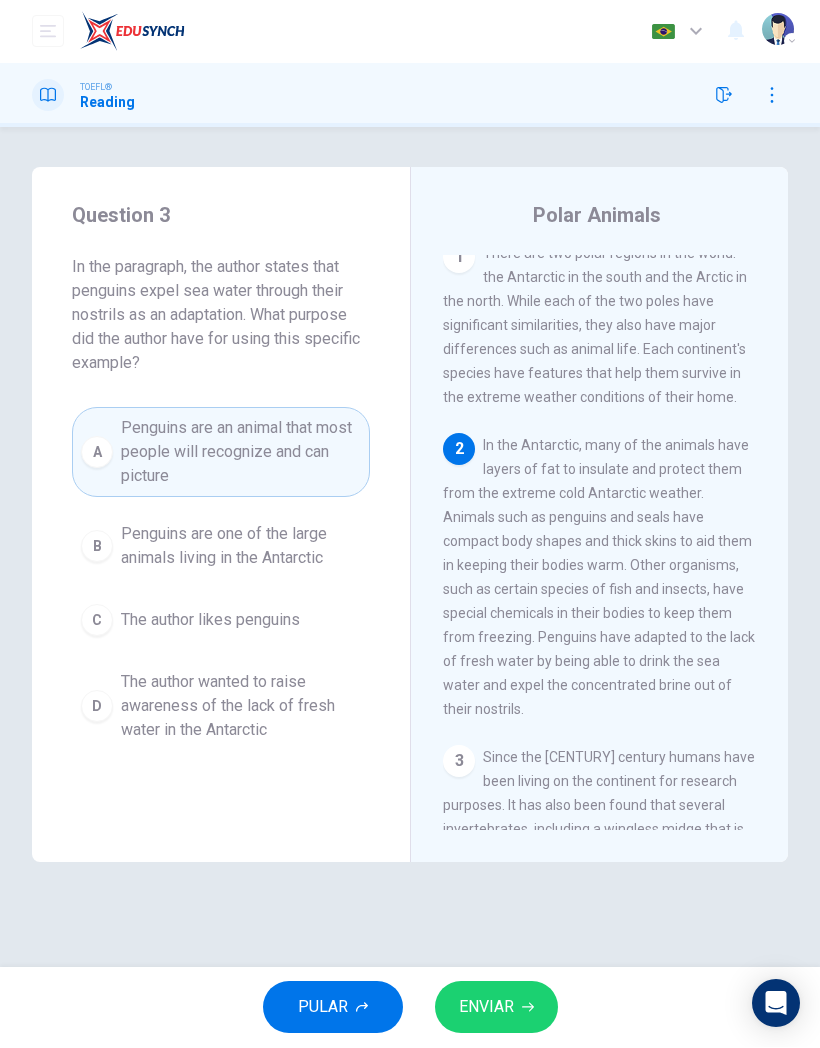 click on "A" at bounding box center [97, 453] 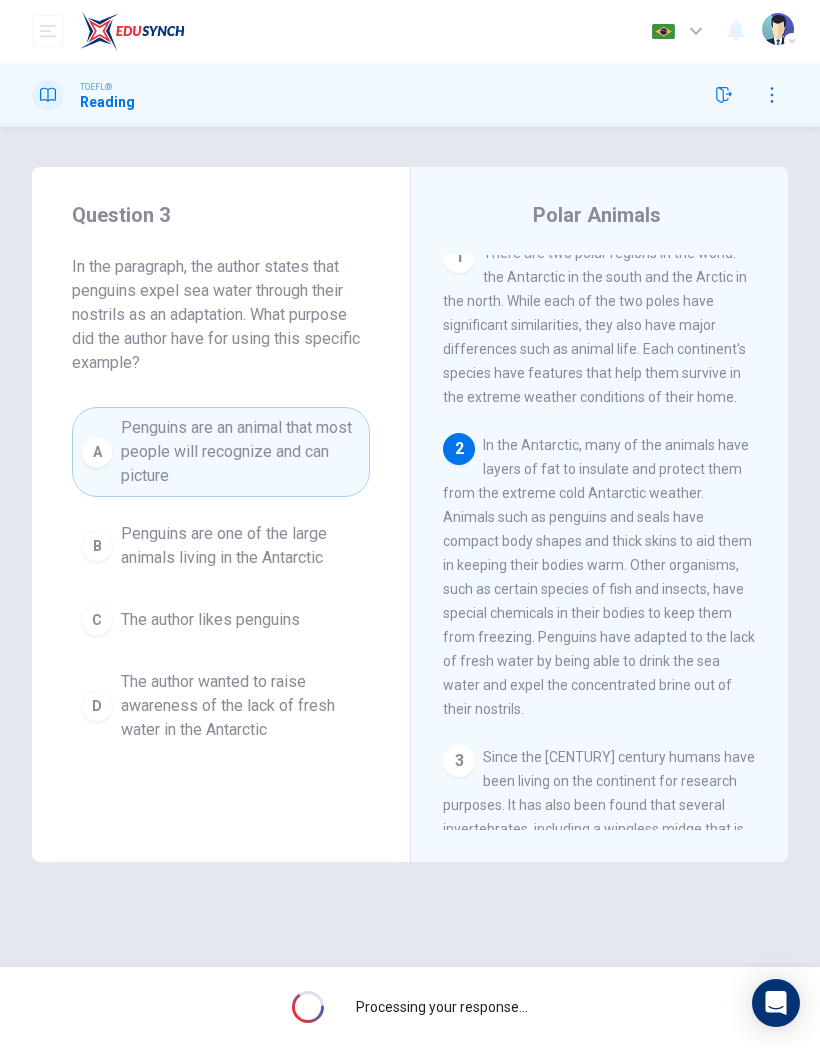 click on "A" at bounding box center (97, 453) 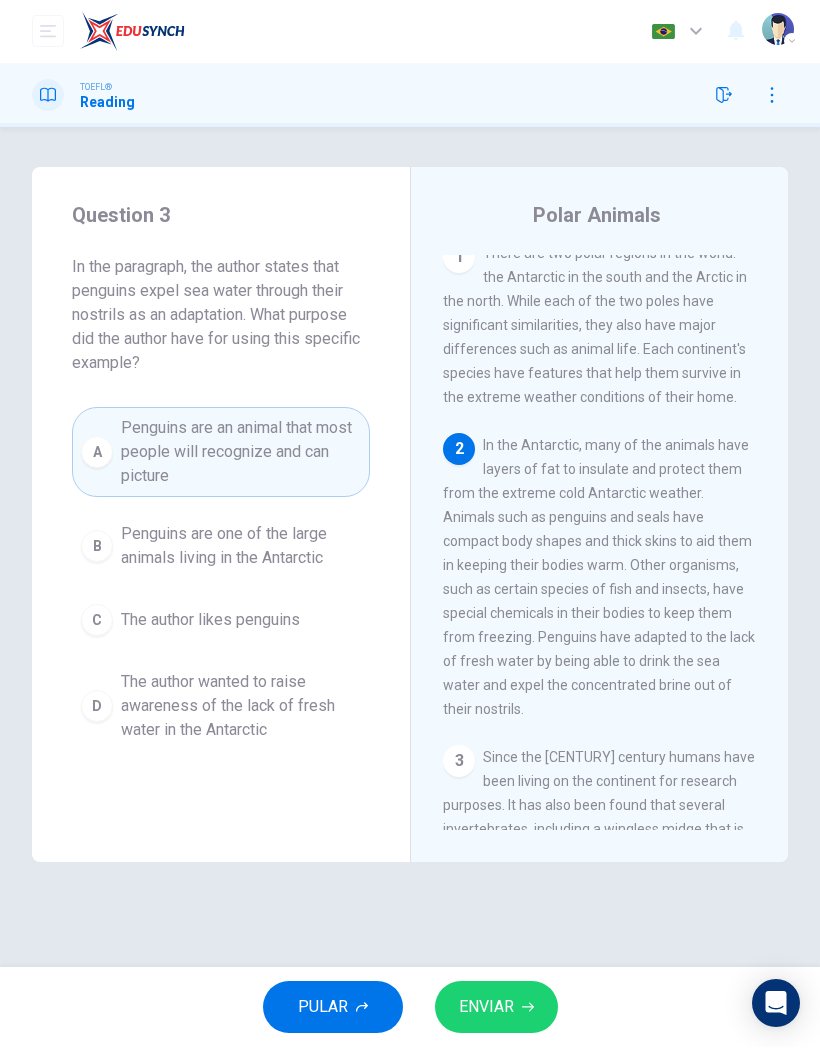 click on "ENVIAR" at bounding box center (496, 1008) 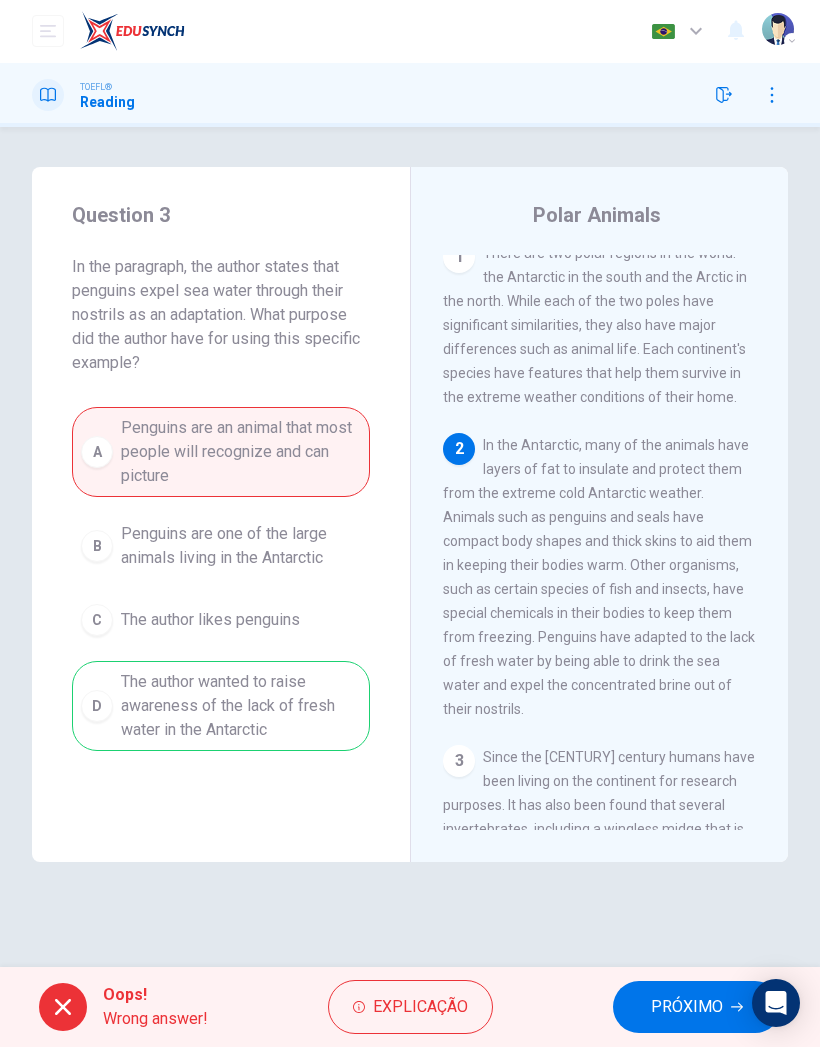 click on "A Penguins are an animal that most people will recognize and can picture B Penguins are one of the large animals living in the Antarctic C The author likes penguins D The author wanted to raise awareness of the lack of fresh water in the Antarctic" at bounding box center [221, 580] 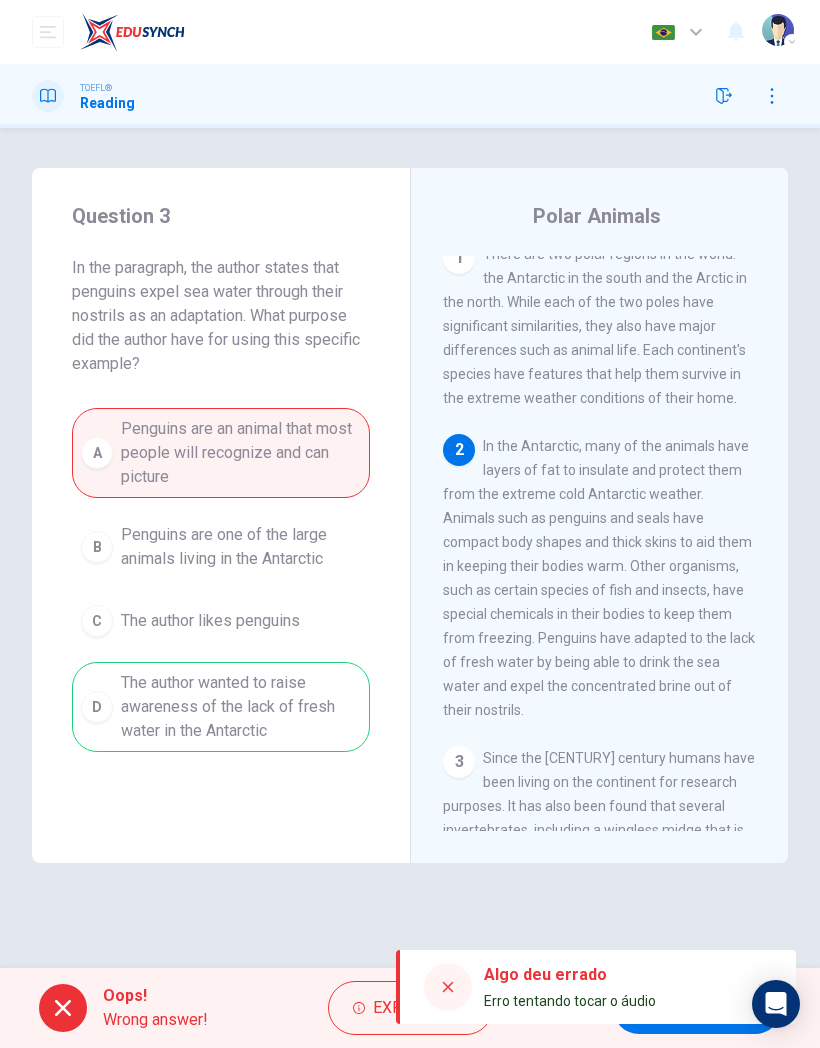 click on "Algo deu errado Erro tentando tocar o áudio" at bounding box center (596, 987) 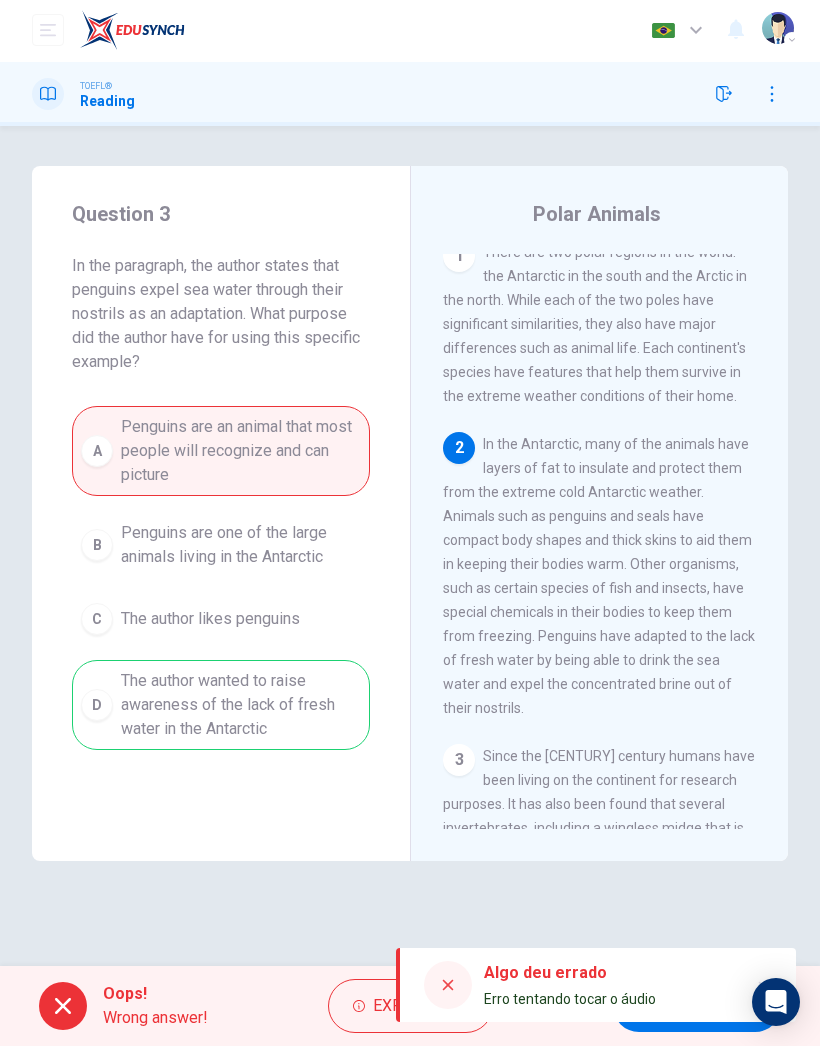 click on "PRÓXIMO" at bounding box center (697, 1008) 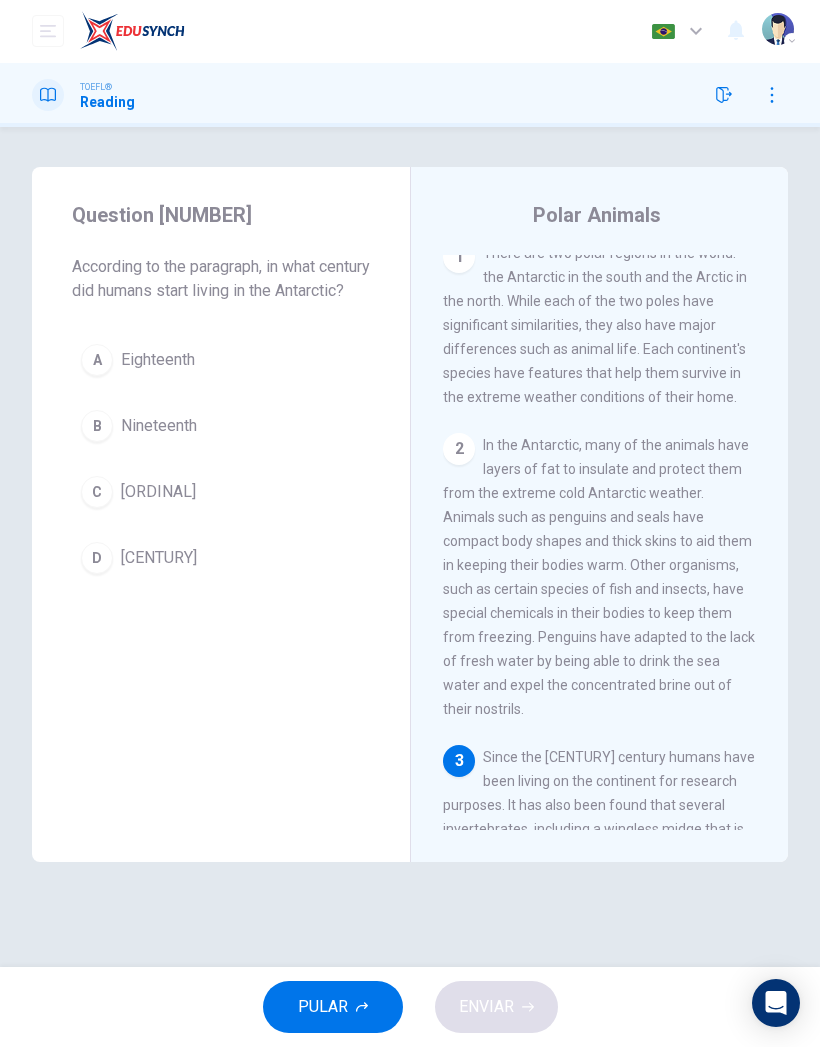 click on "PULAR ENVIAR" at bounding box center (410, 1008) 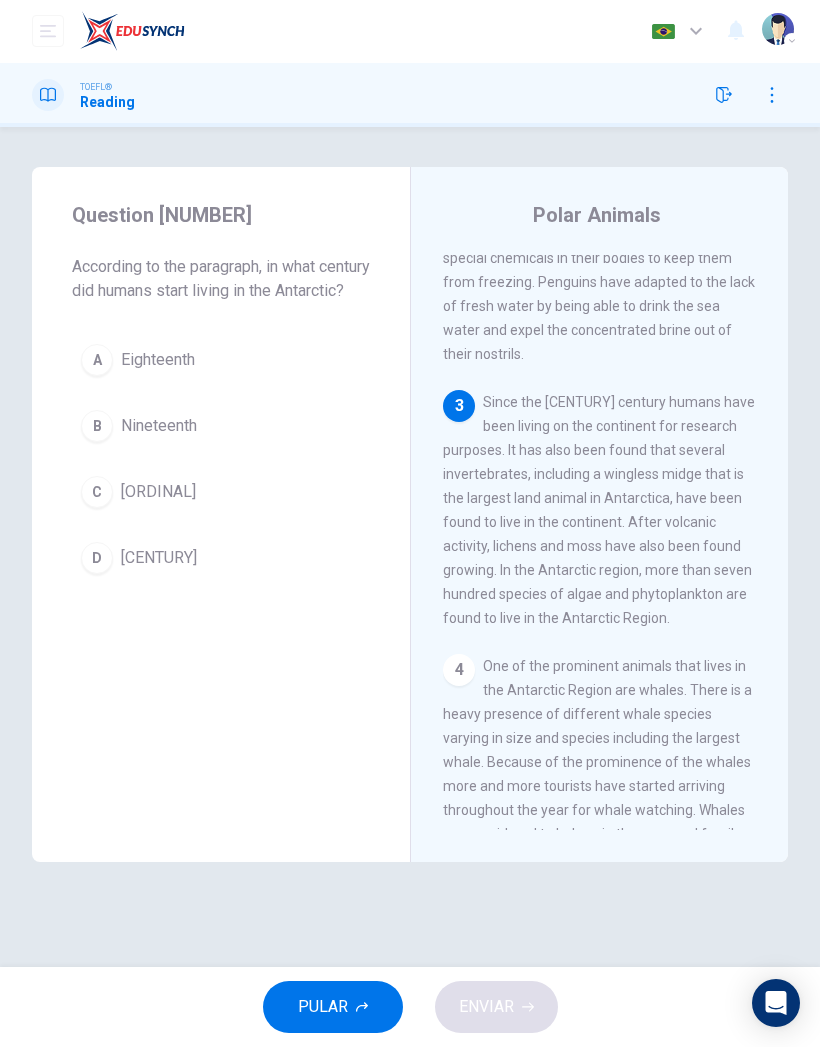 scroll, scrollTop: 369, scrollLeft: 0, axis: vertical 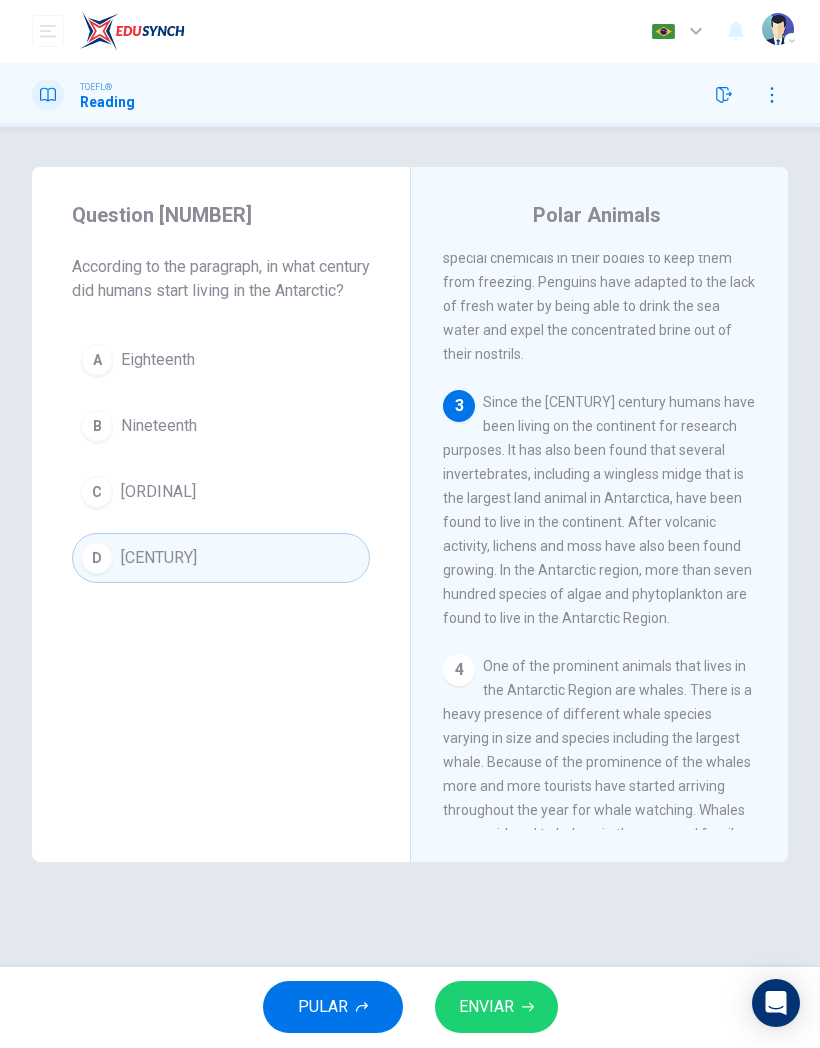click on "ENVIAR" at bounding box center [496, 1008] 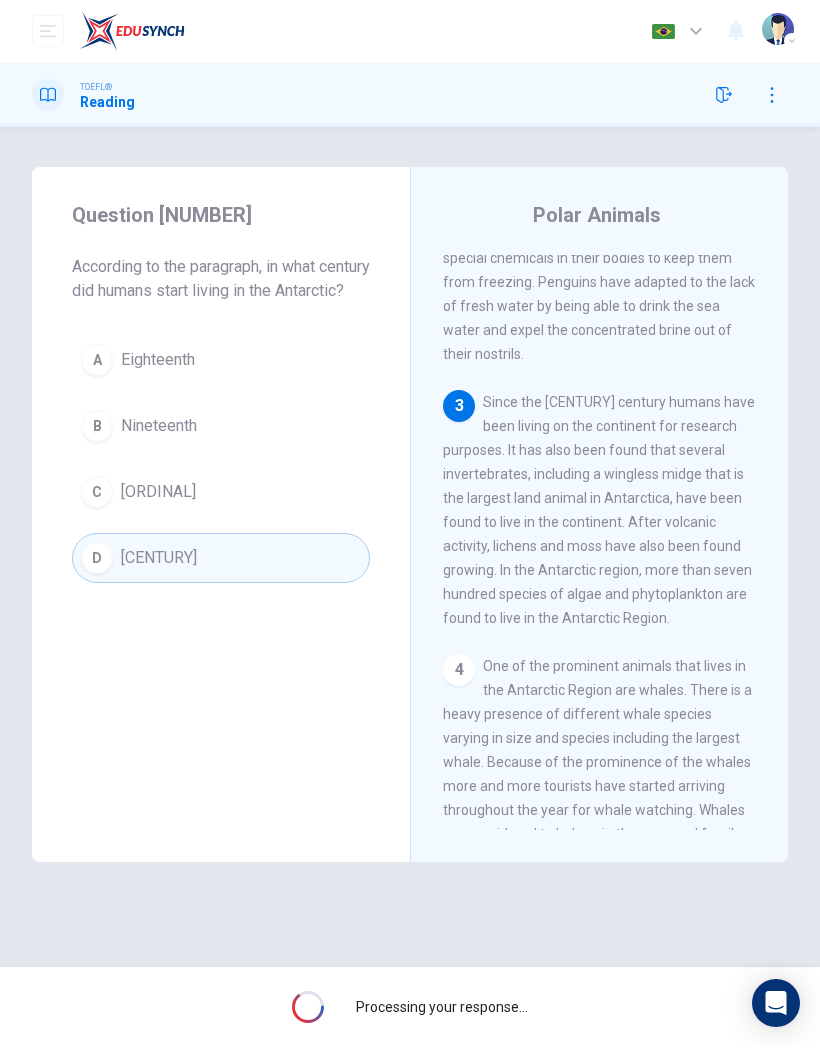 click on "D" at bounding box center [97, 559] 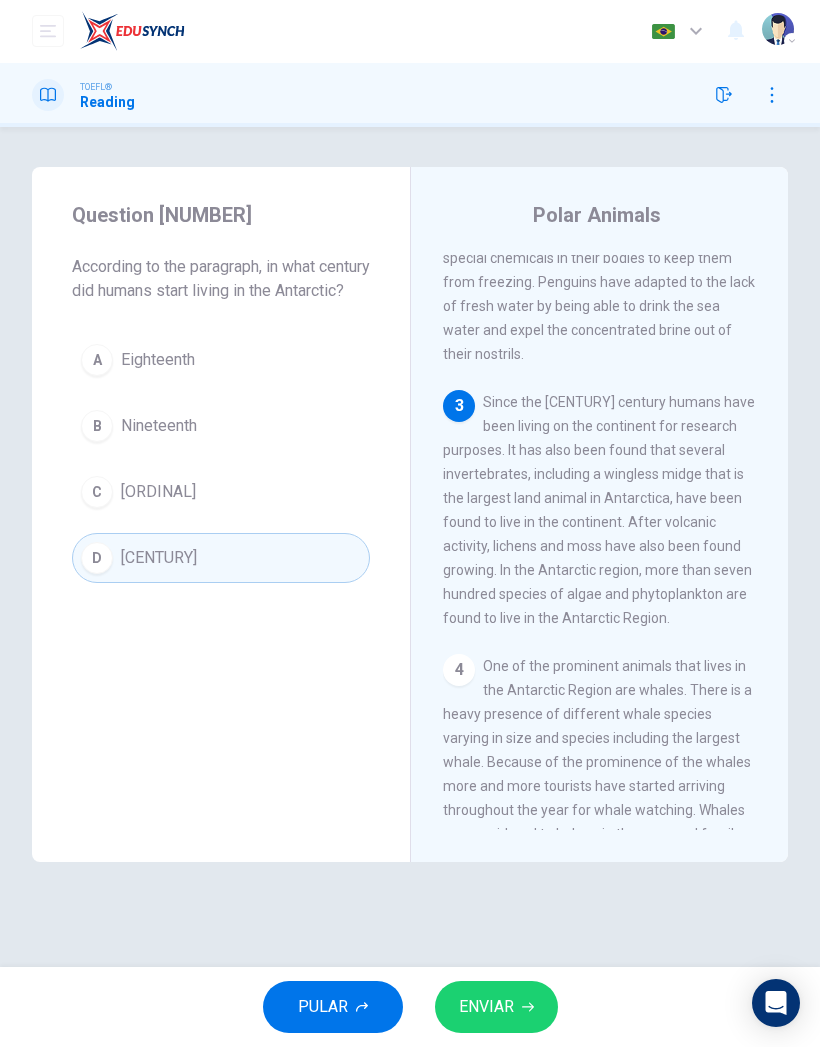 click on "ENVIAR" at bounding box center (496, 1008) 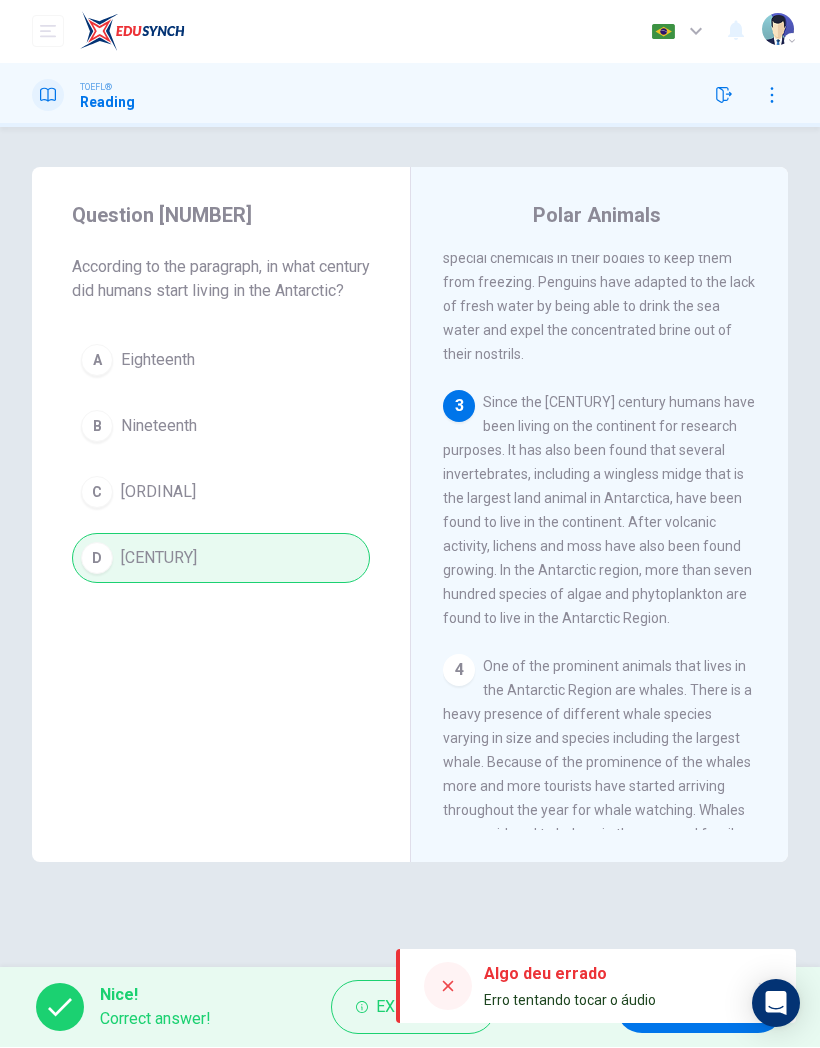 click on "PRÓXIMO" at bounding box center (700, 1008) 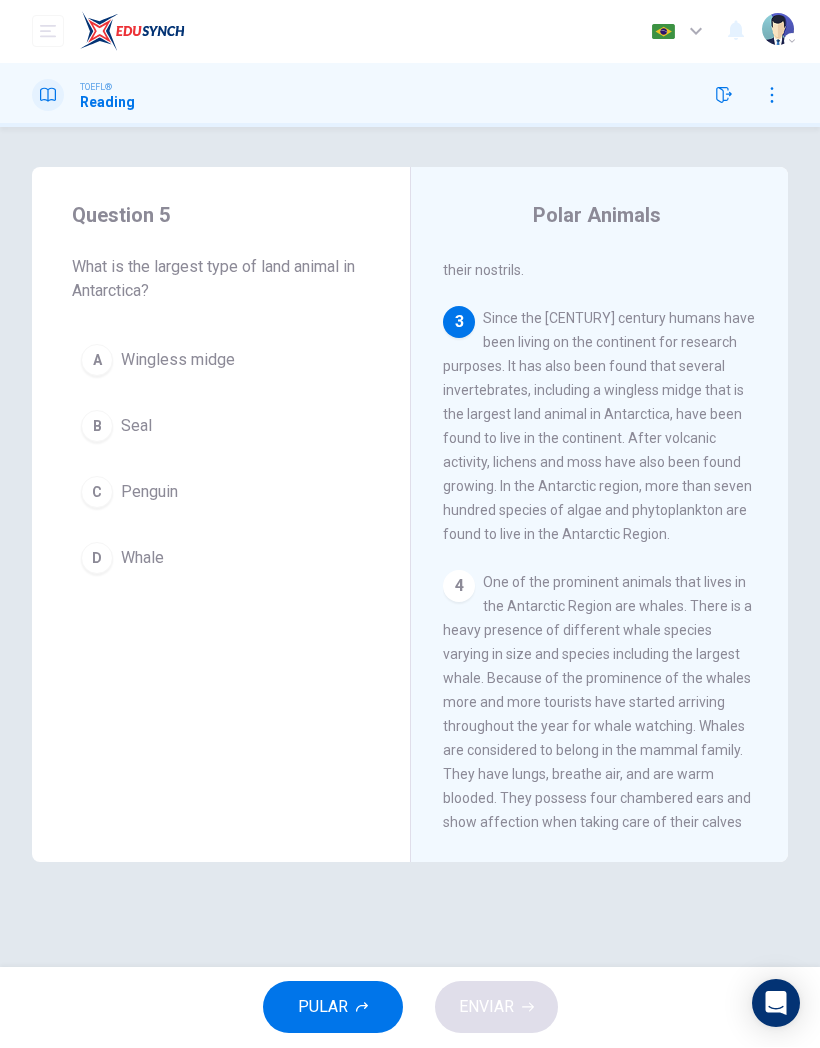 scroll, scrollTop: 504, scrollLeft: 0, axis: vertical 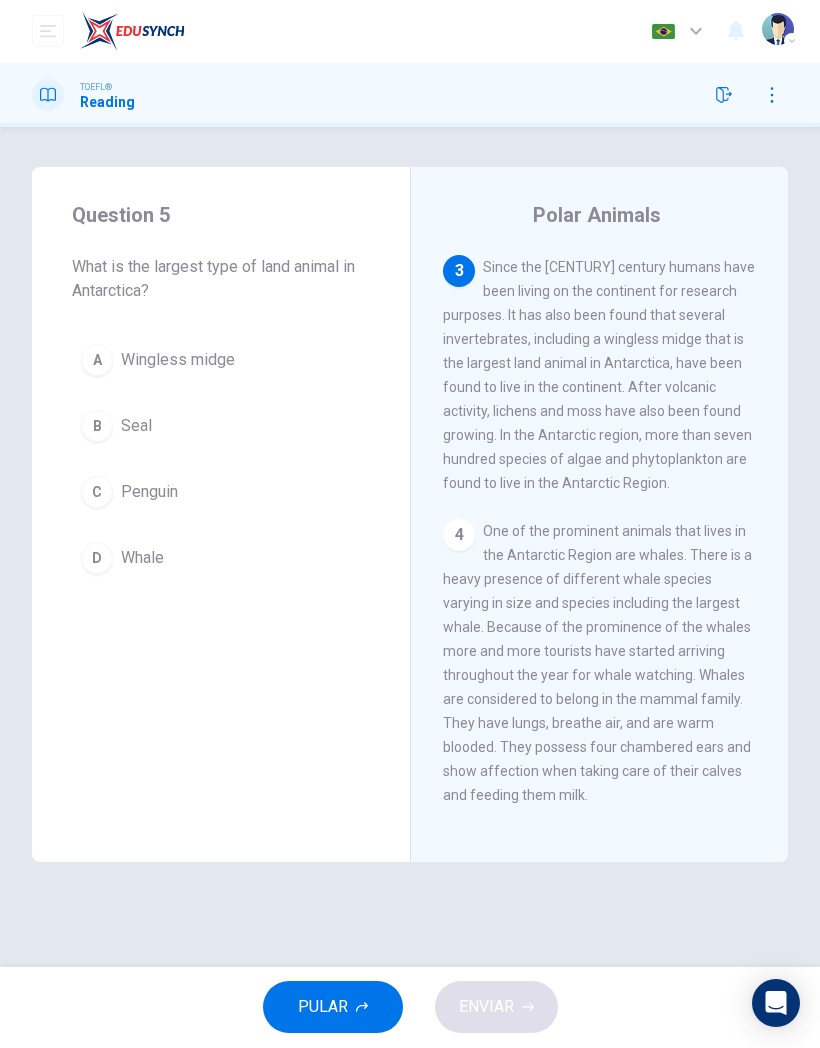 click on "D" at bounding box center (97, 361) 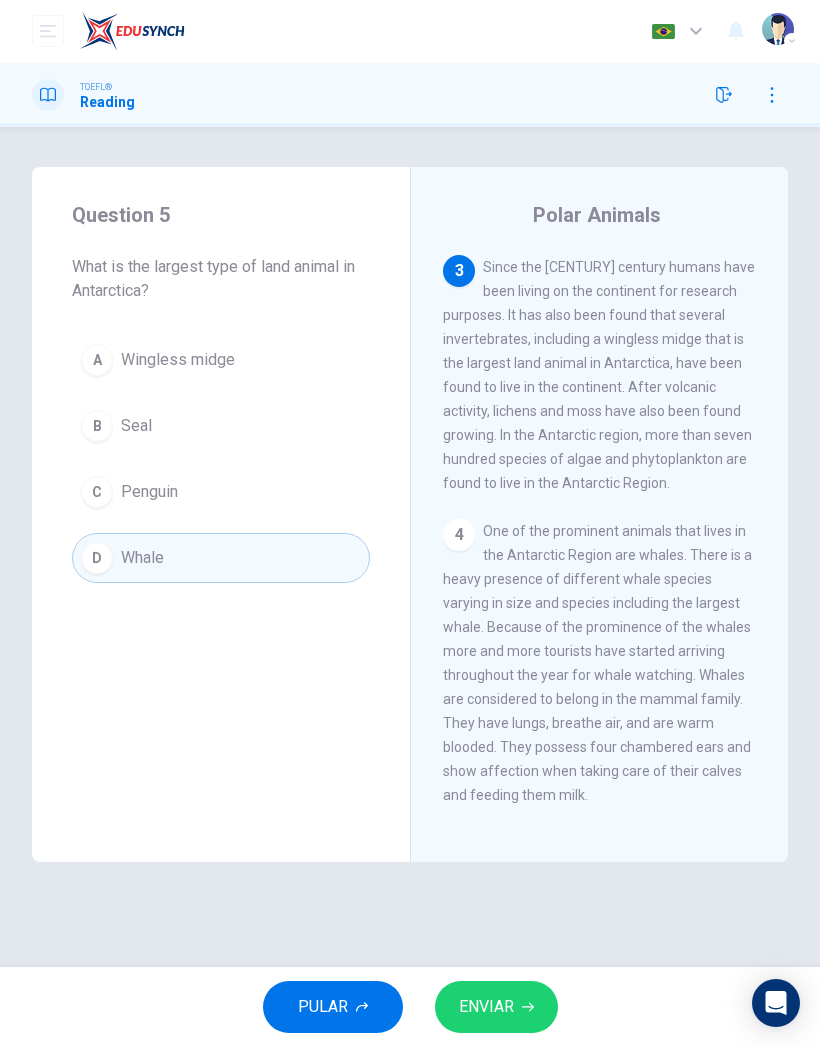 click on "ENVIAR" at bounding box center (496, 1008) 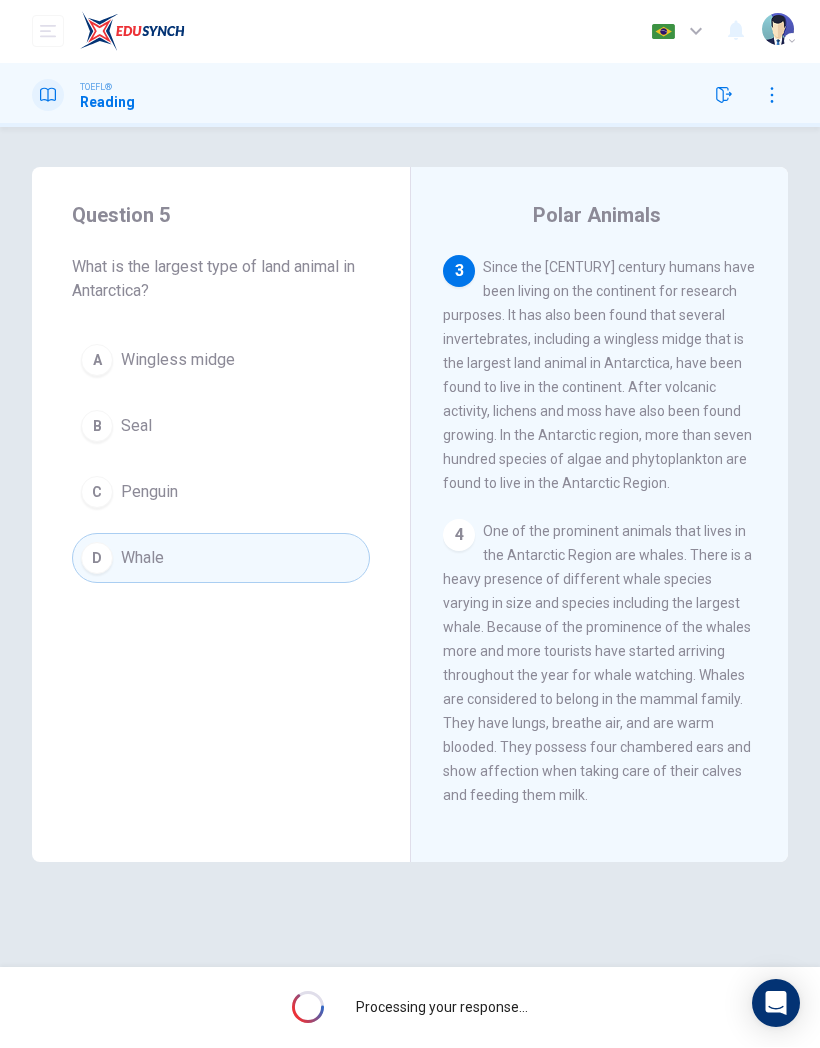 click on "D" at bounding box center (97, 559) 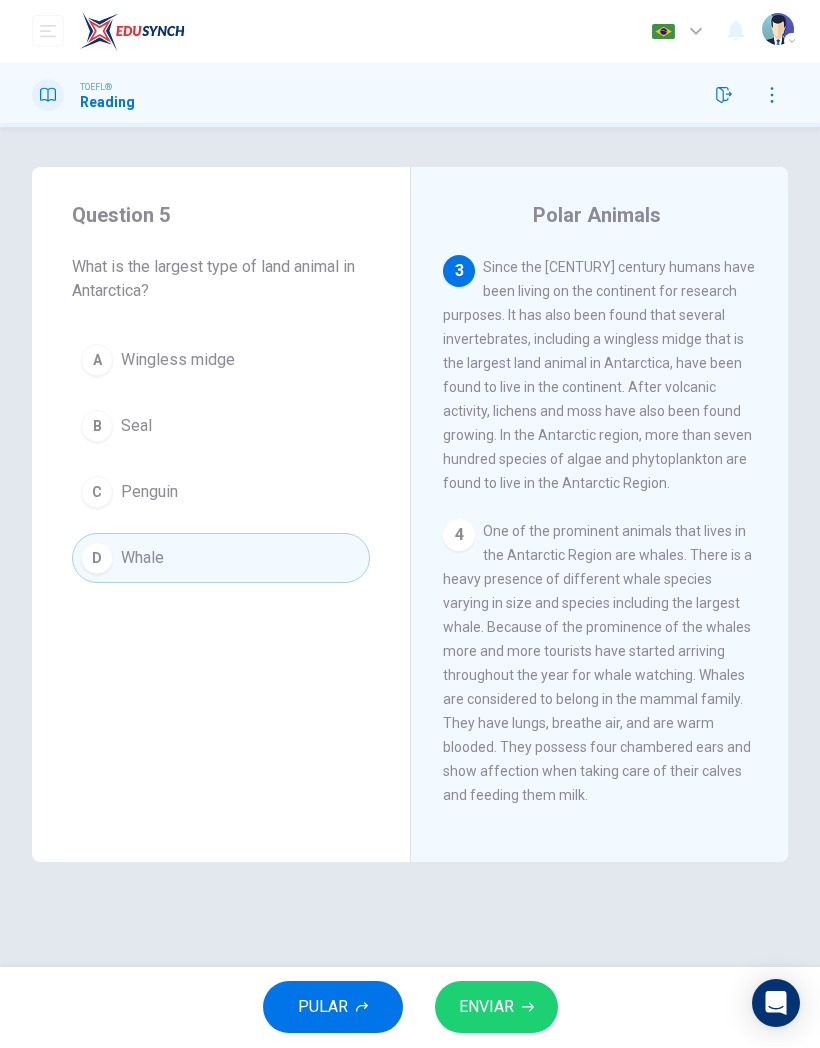 click on "ENVIAR" at bounding box center [496, 1008] 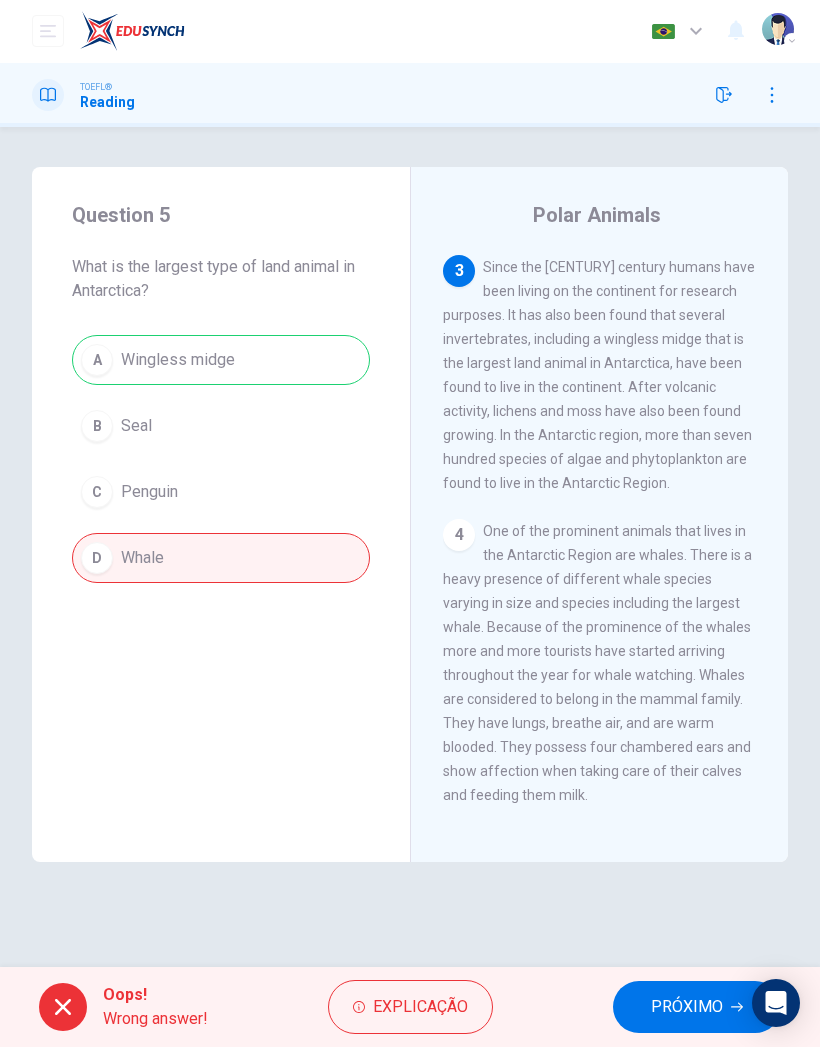 click on "PRÓXIMO" at bounding box center (687, 1008) 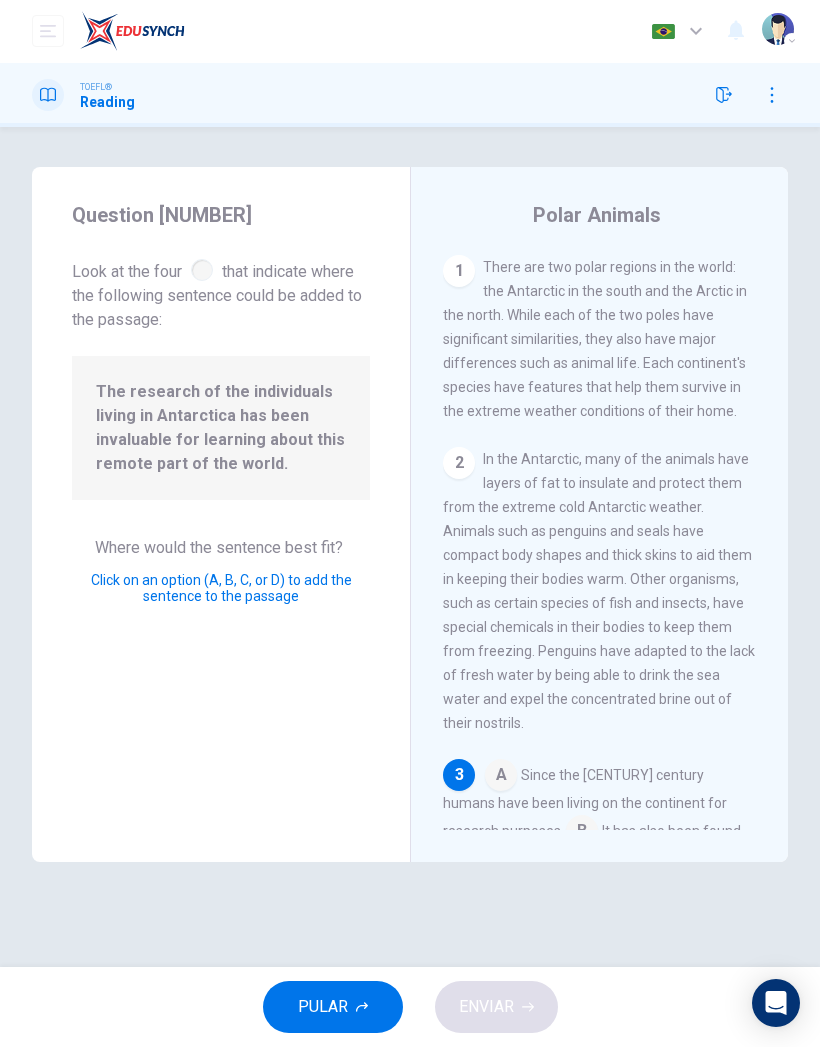 scroll, scrollTop: 425, scrollLeft: 0, axis: vertical 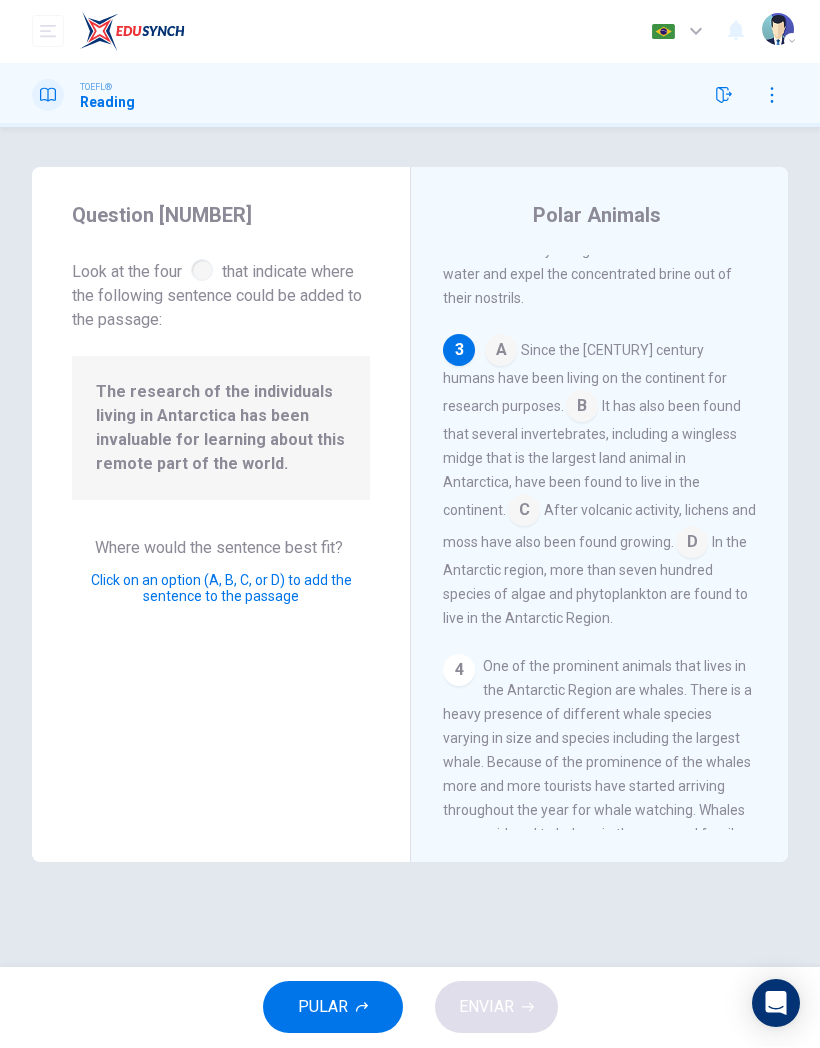 click at bounding box center [501, 353] 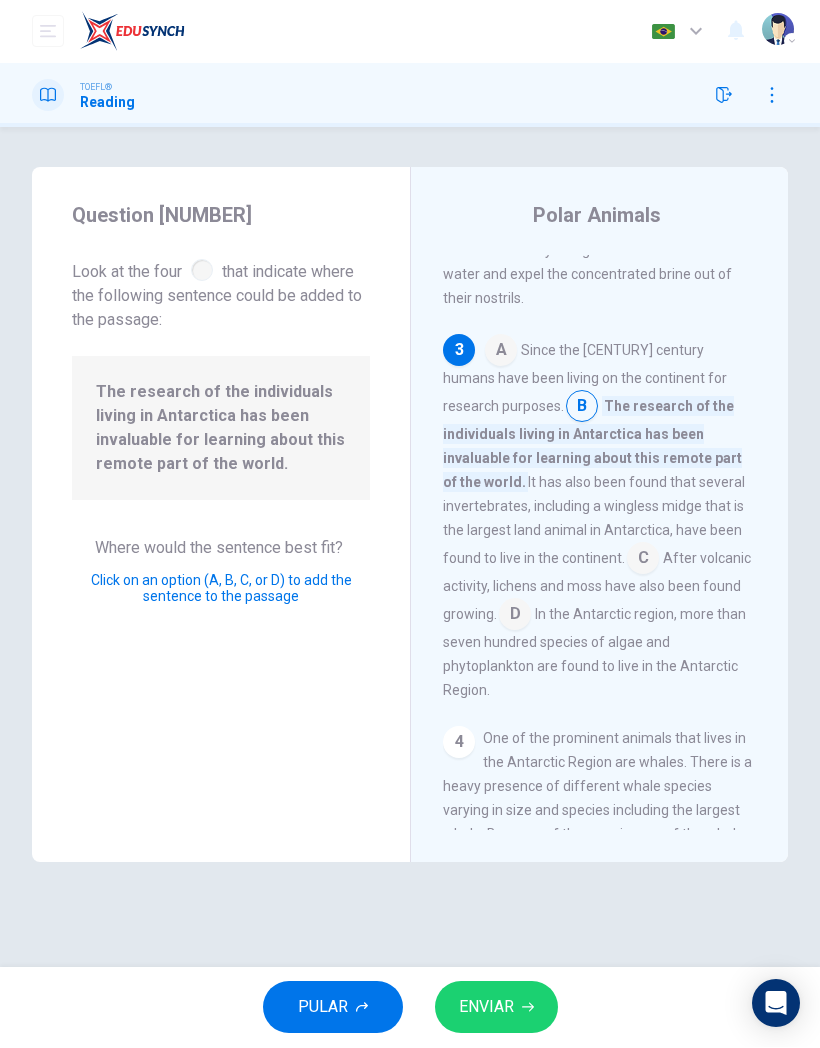 click on "ENVIAR" at bounding box center [486, 1008] 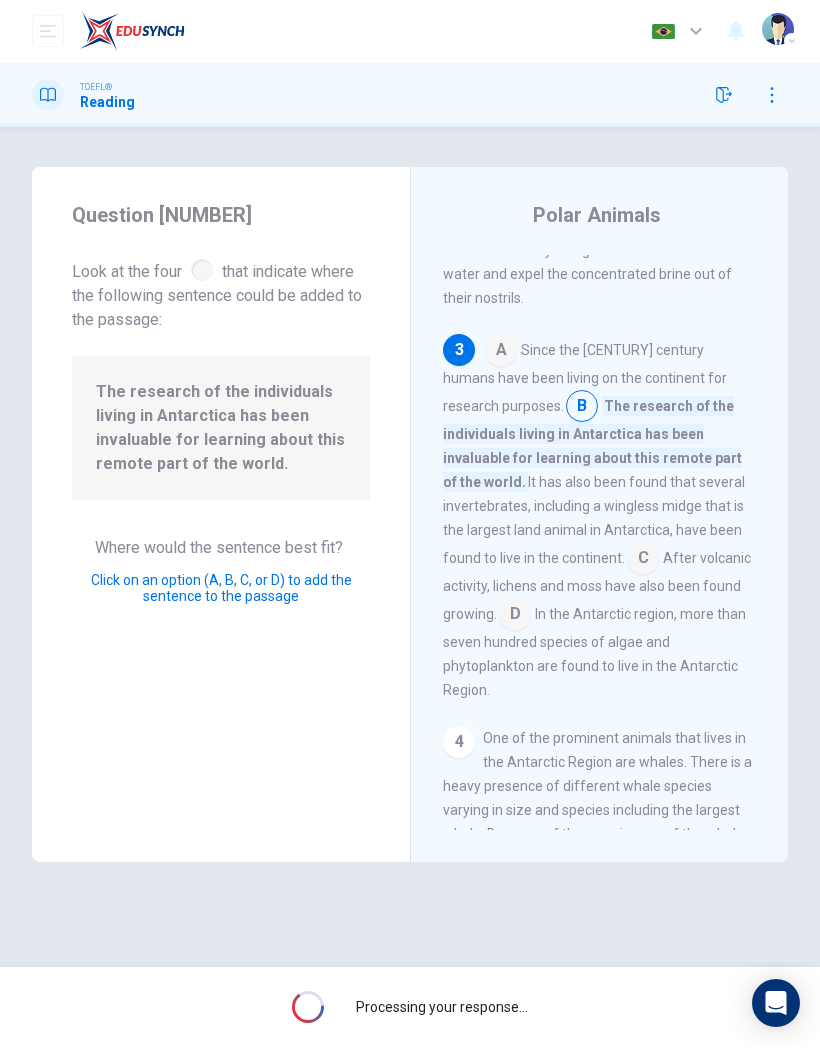 click at bounding box center (501, 353) 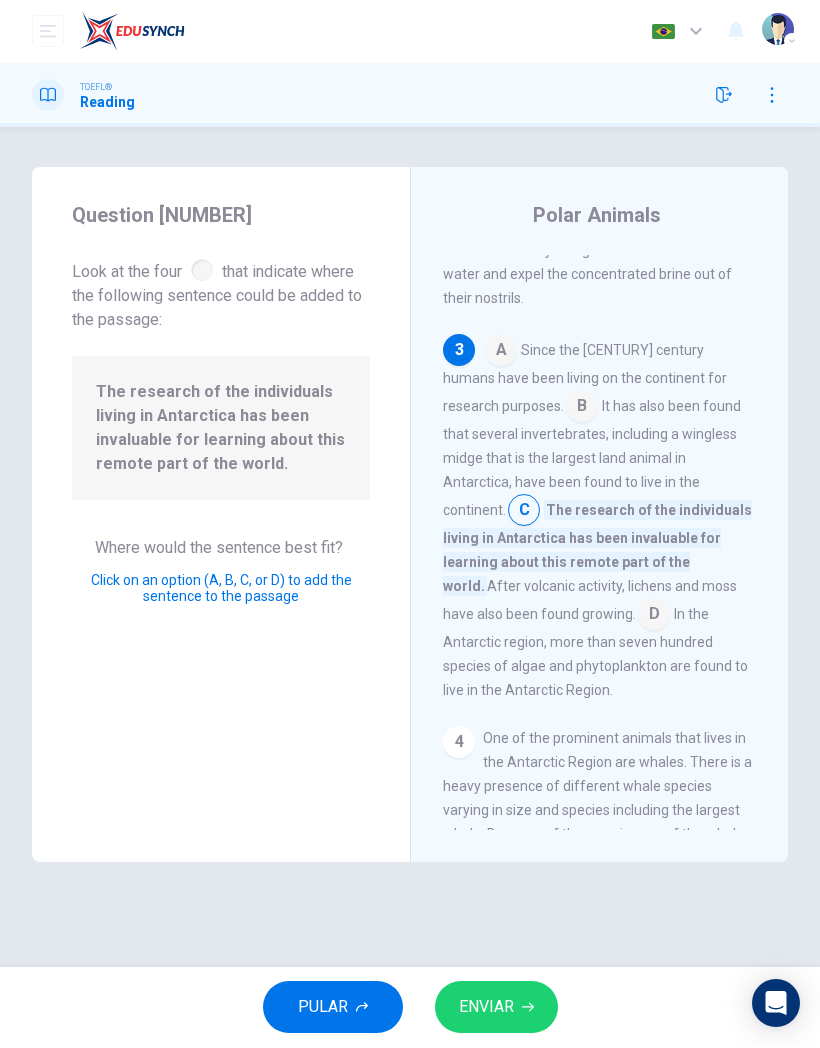 click at bounding box center (501, 353) 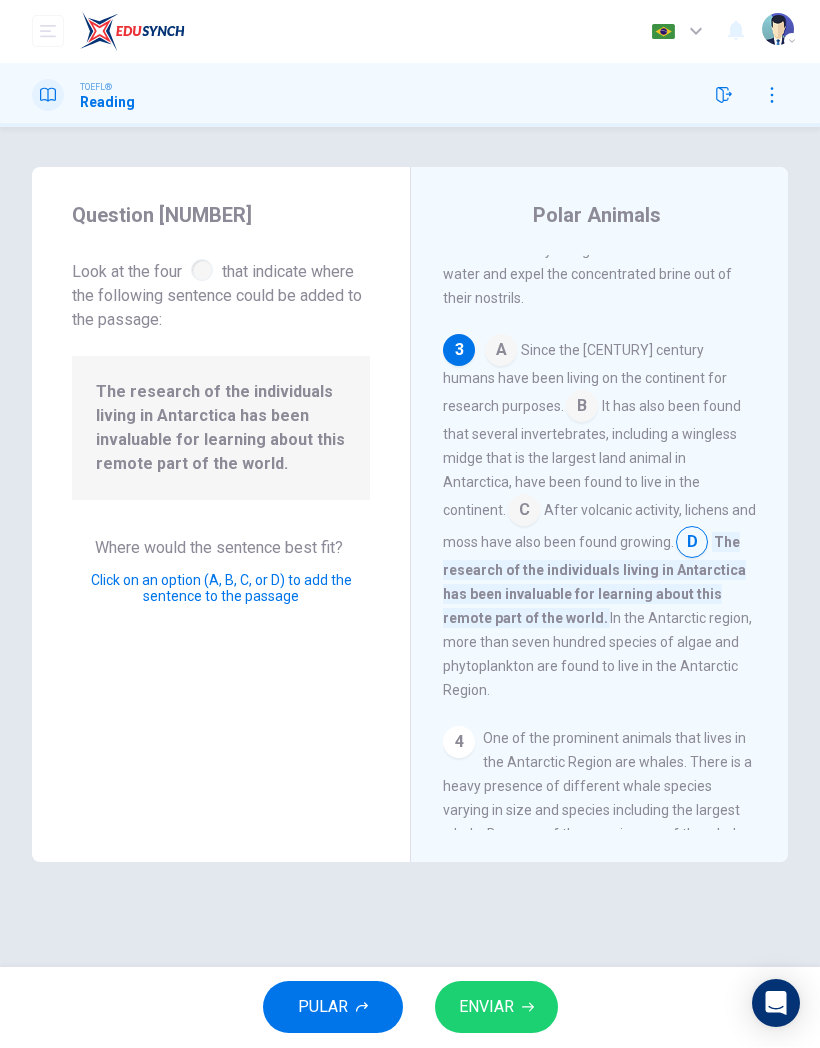 click at bounding box center (501, 353) 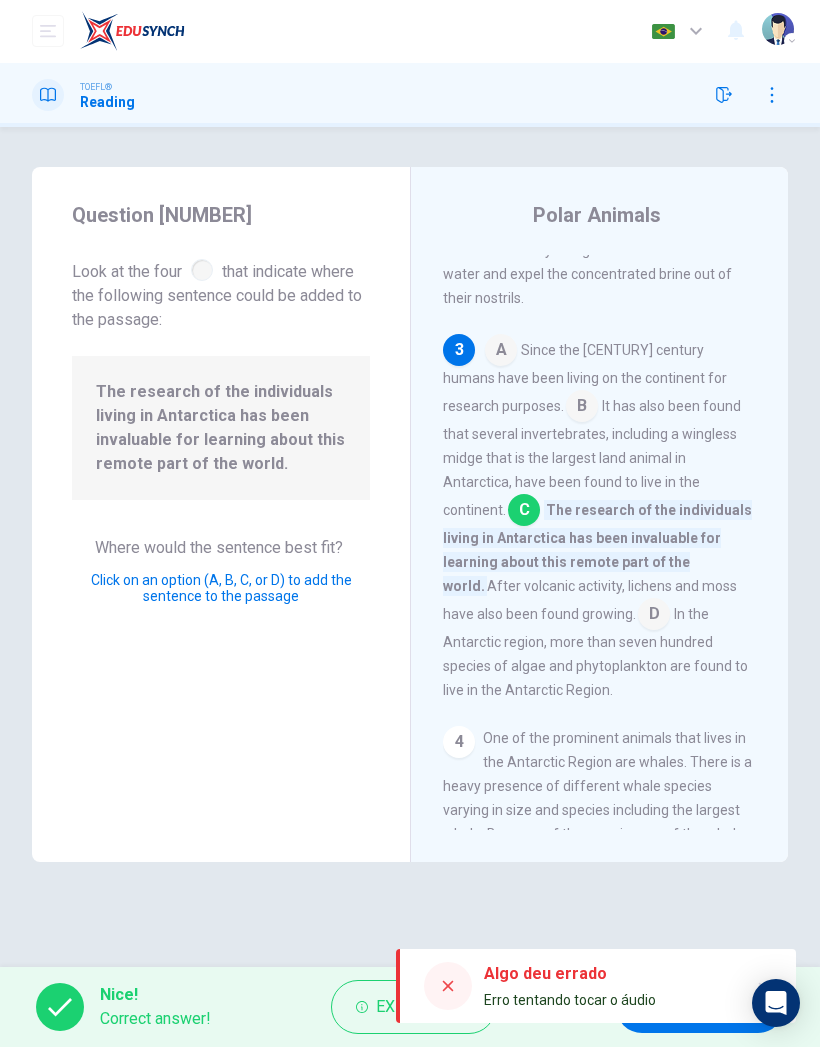 click at bounding box center (501, 353) 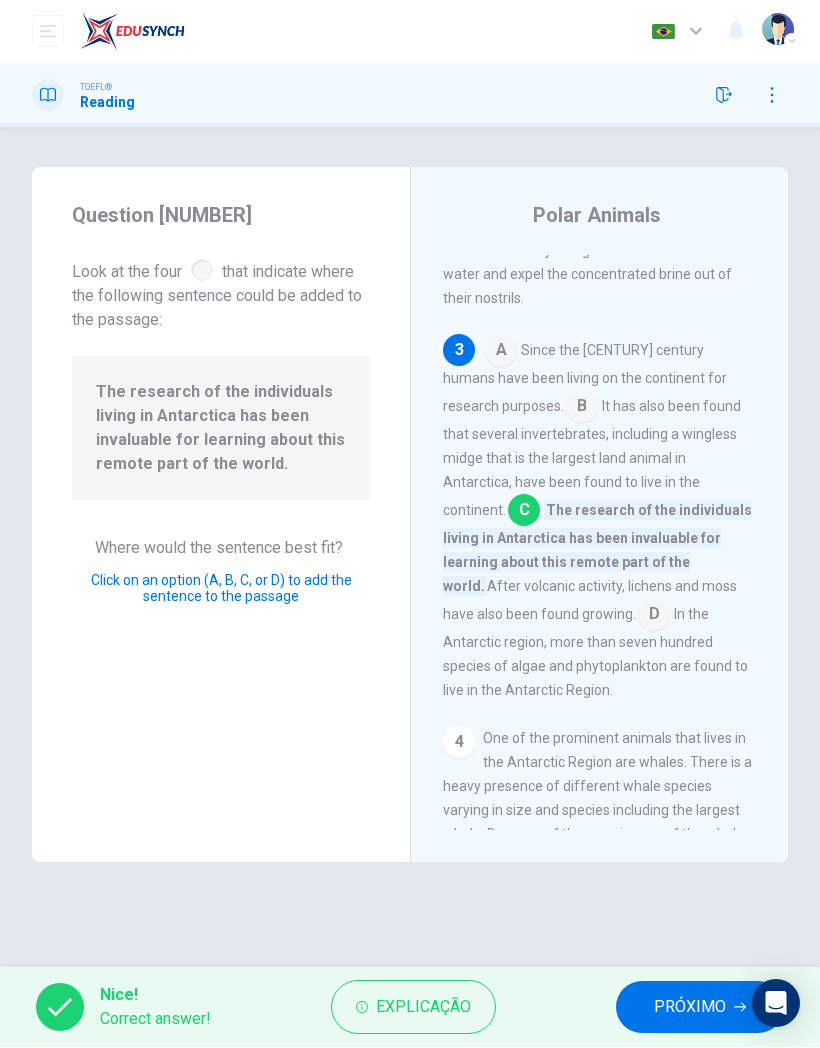 click at bounding box center [501, 353] 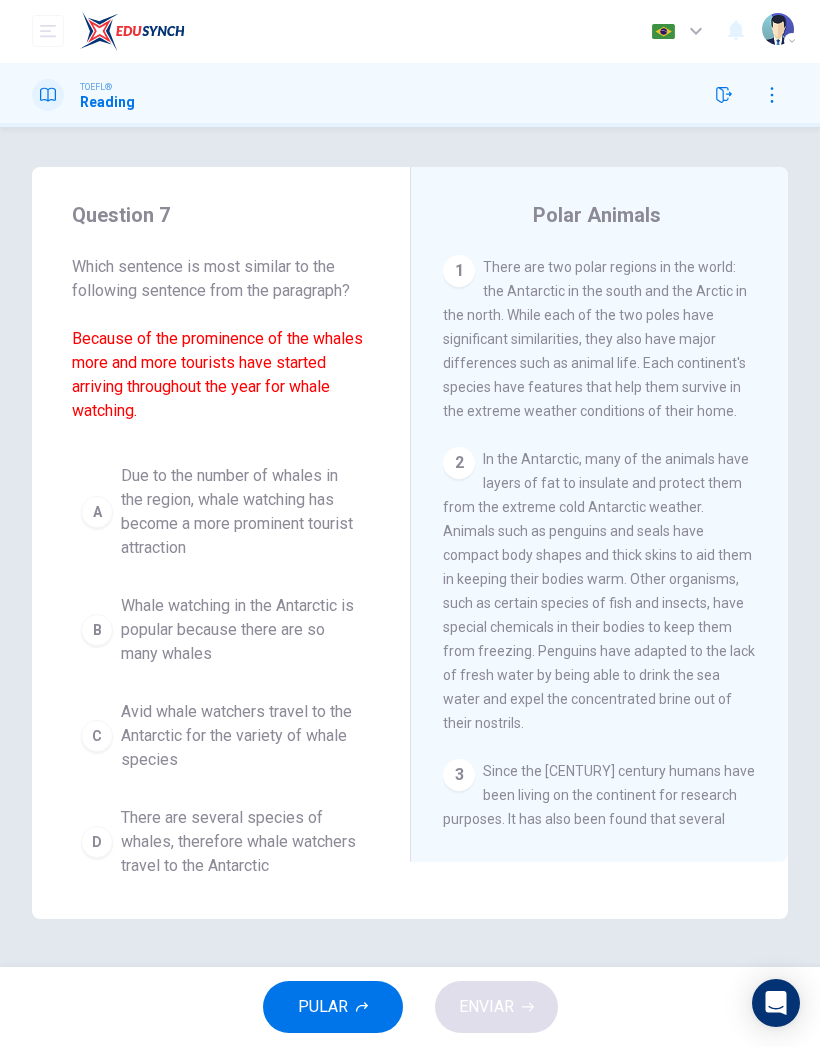 click on "A" at bounding box center [97, 513] 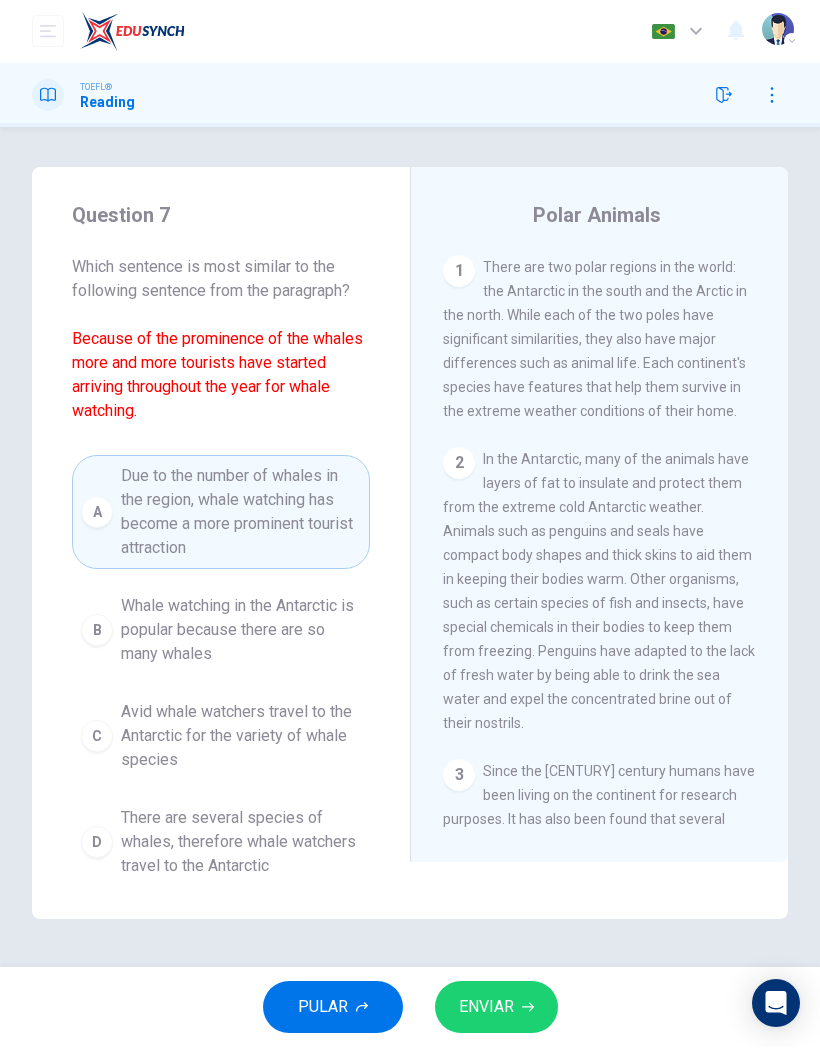 click on "ENVIAR" at bounding box center [486, 1008] 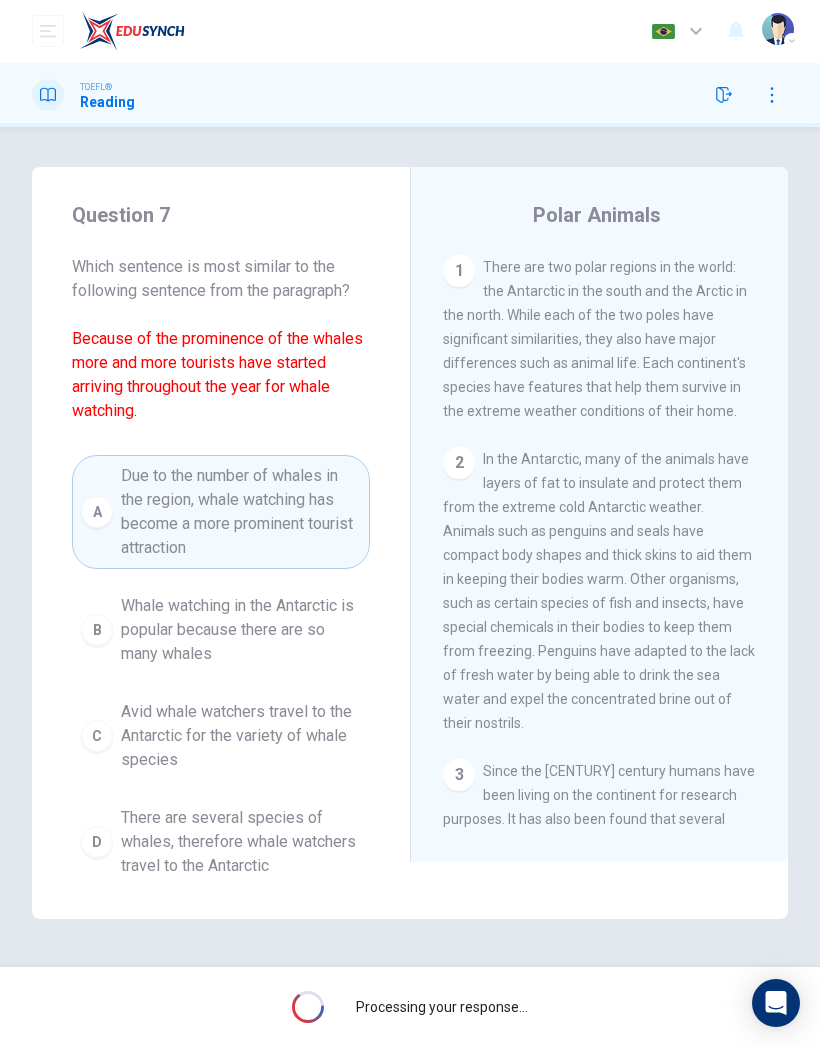 click on "A" at bounding box center [97, 513] 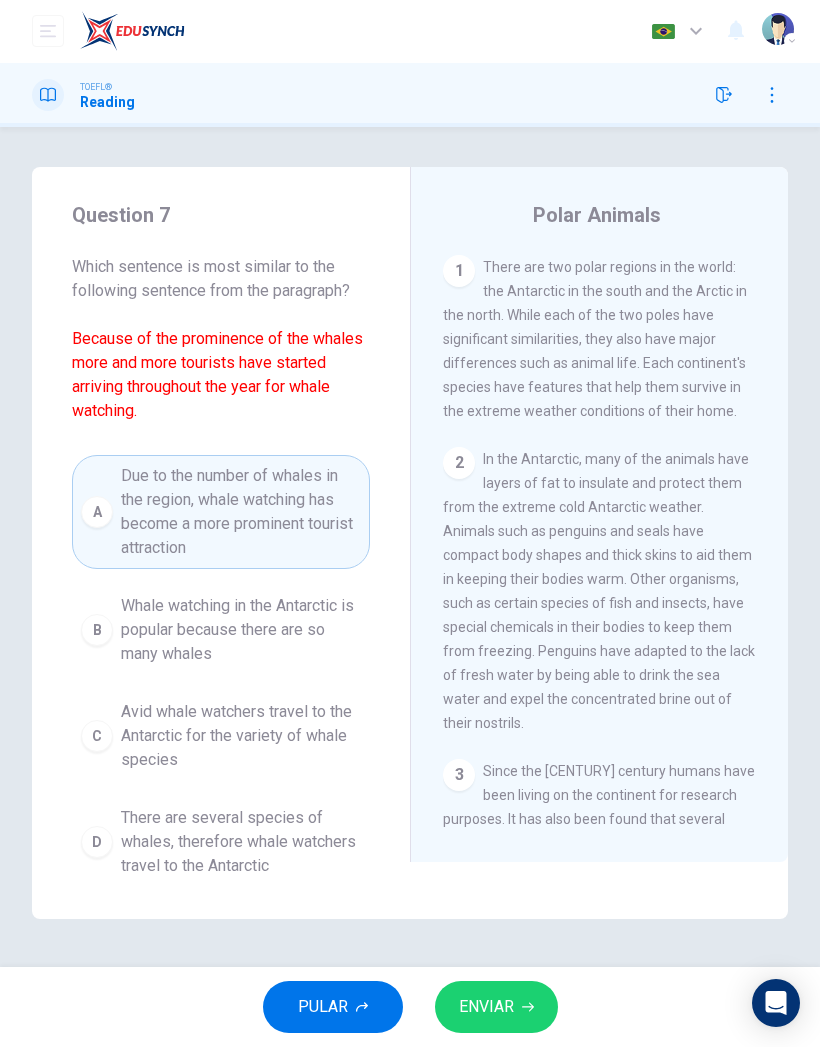 click on "ENVIAR" at bounding box center [486, 1008] 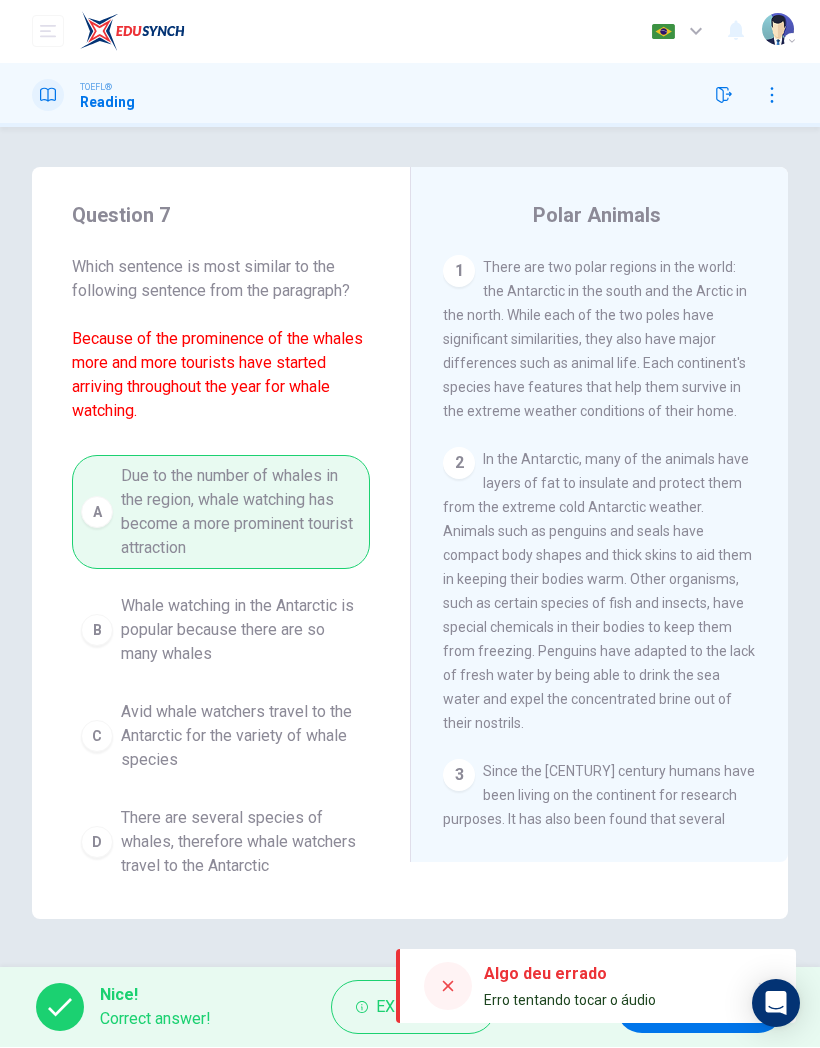 click on "Algo deu errado Erro tentando tocar o áudio" at bounding box center (596, 987) 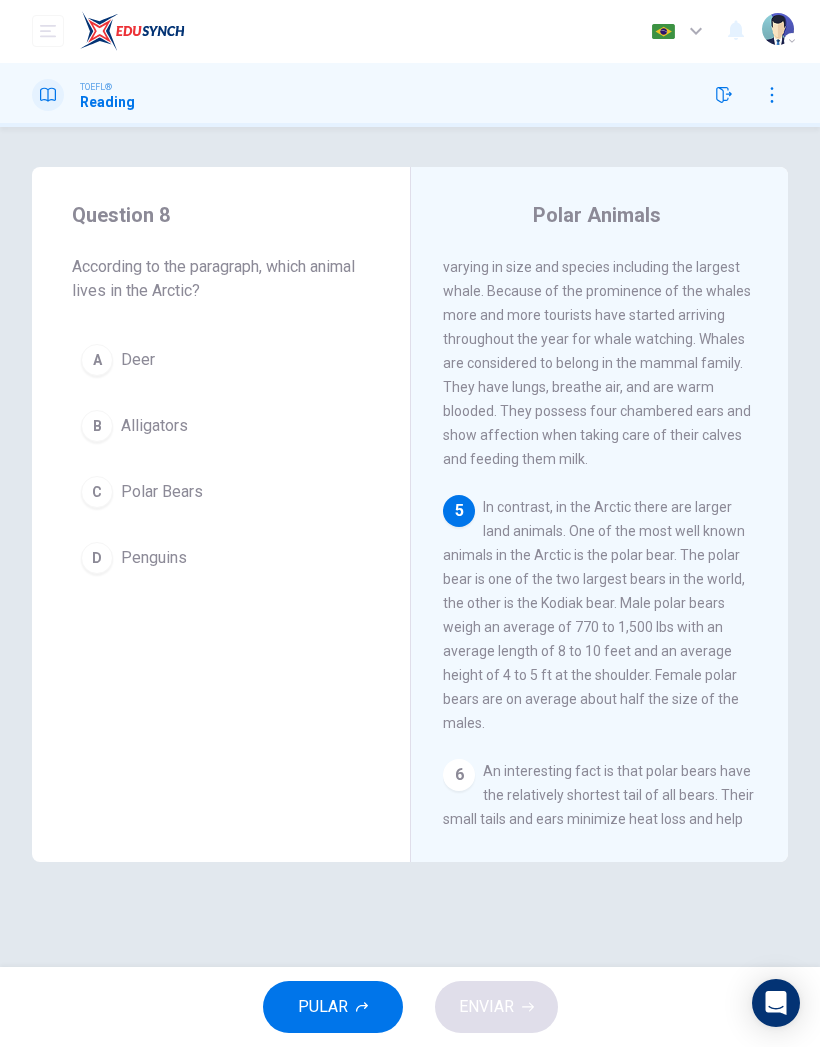 scroll, scrollTop: 945, scrollLeft: 0, axis: vertical 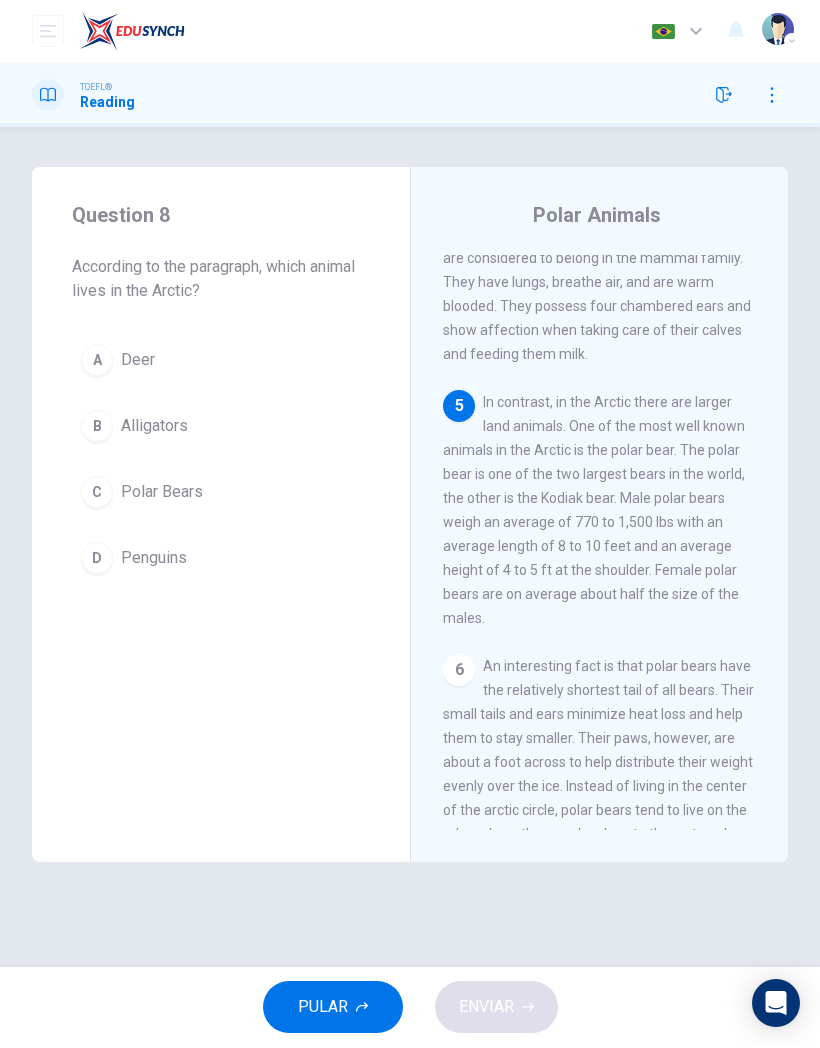 click on "C" at bounding box center (97, 361) 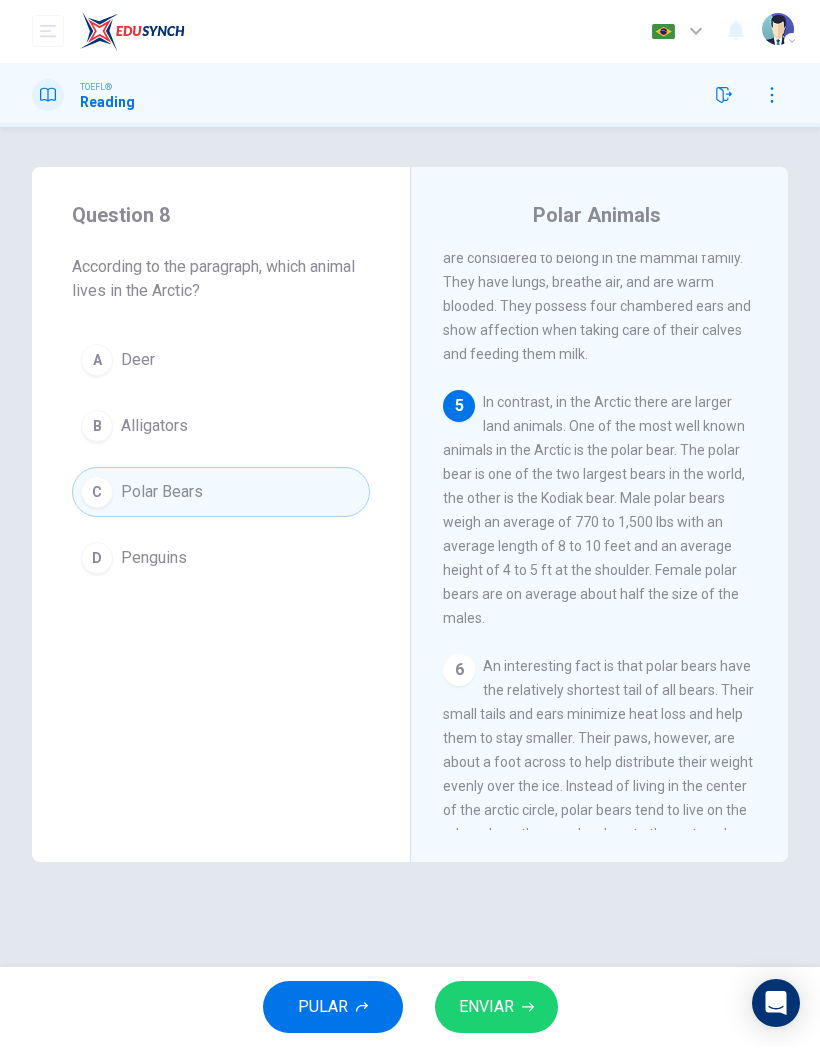 click on "ENVIAR" at bounding box center (486, 1008) 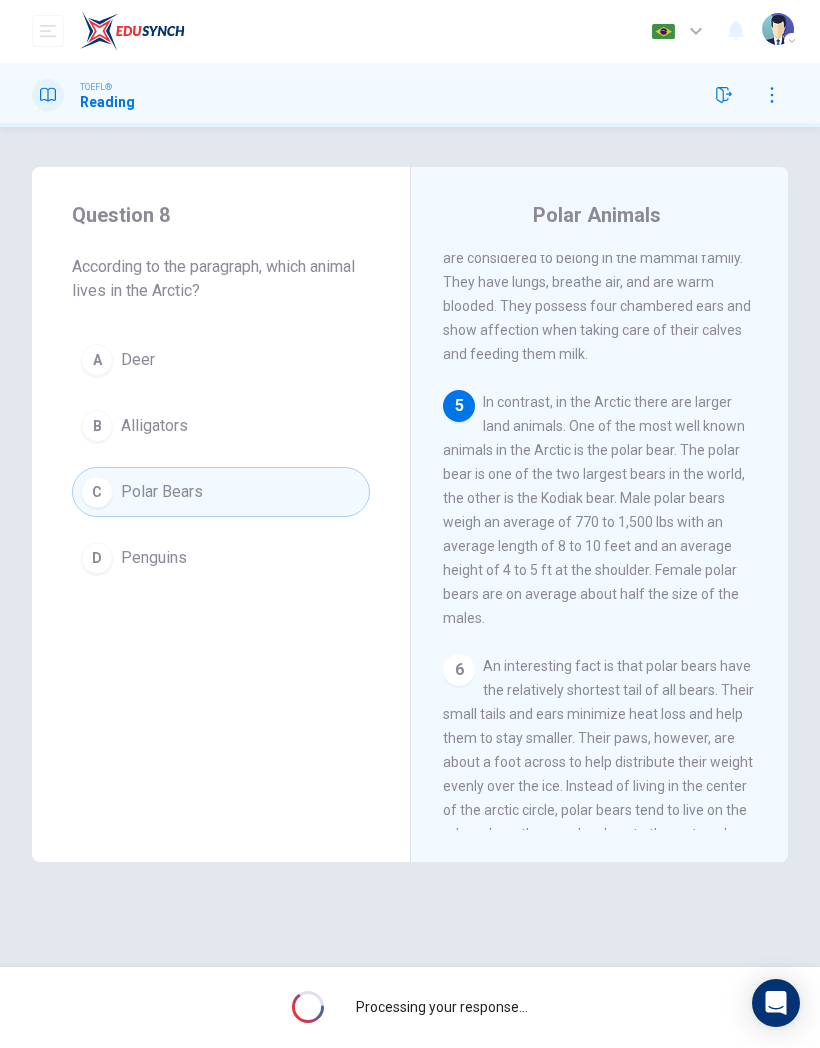 click on "C" at bounding box center [97, 493] 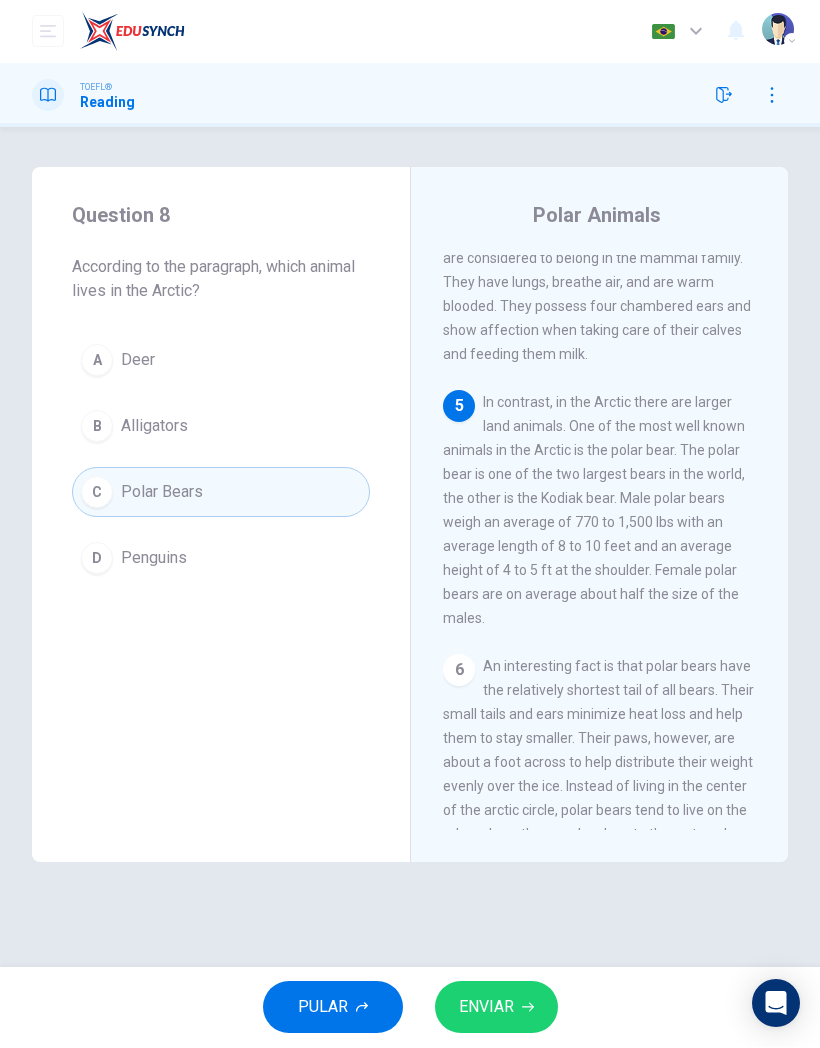 click on "ENVIAR" at bounding box center (486, 1008) 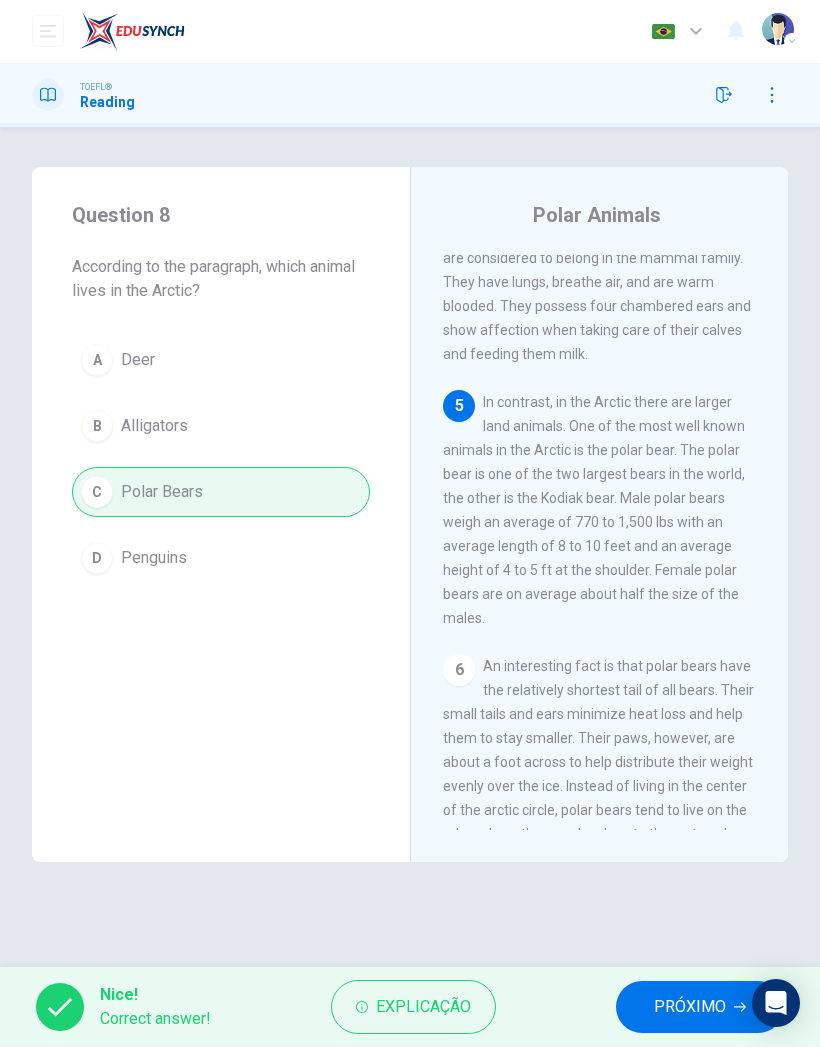 click on "PRÓXIMO" at bounding box center (690, 1008) 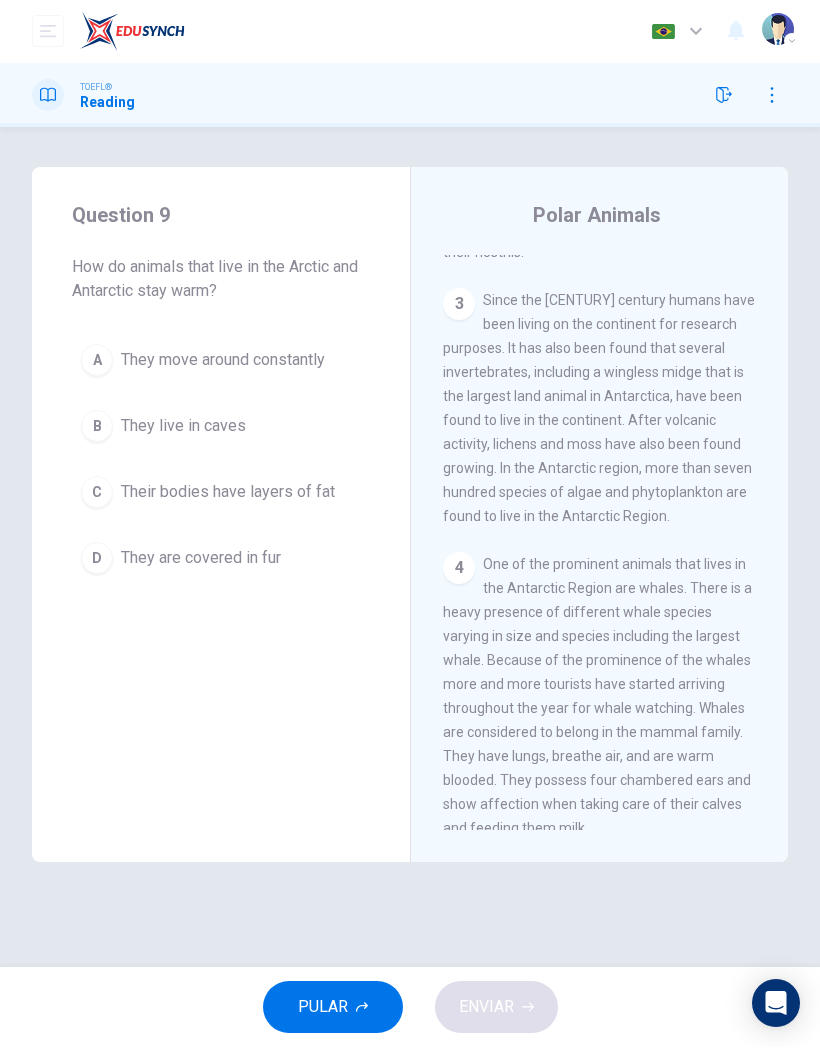 scroll, scrollTop: 192, scrollLeft: 0, axis: vertical 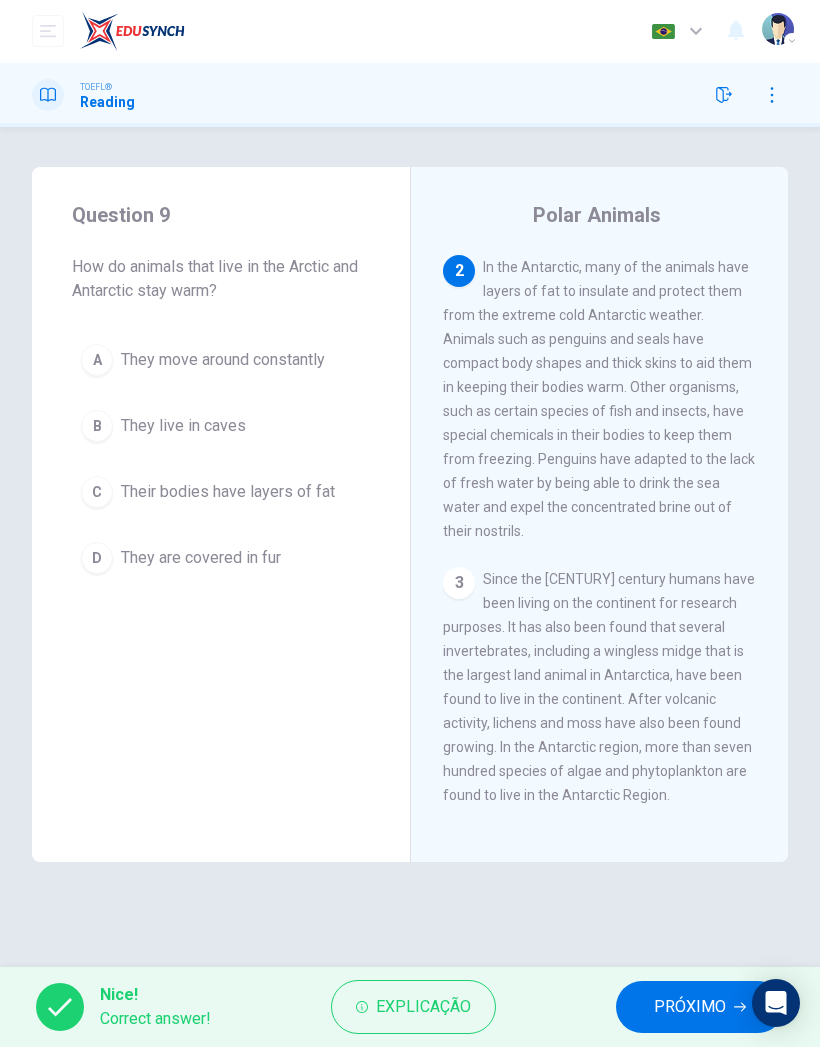 click on "A They move around constantly B They live in caves C Their bodies have layers of fat D They are covered in fur" at bounding box center (221, 460) 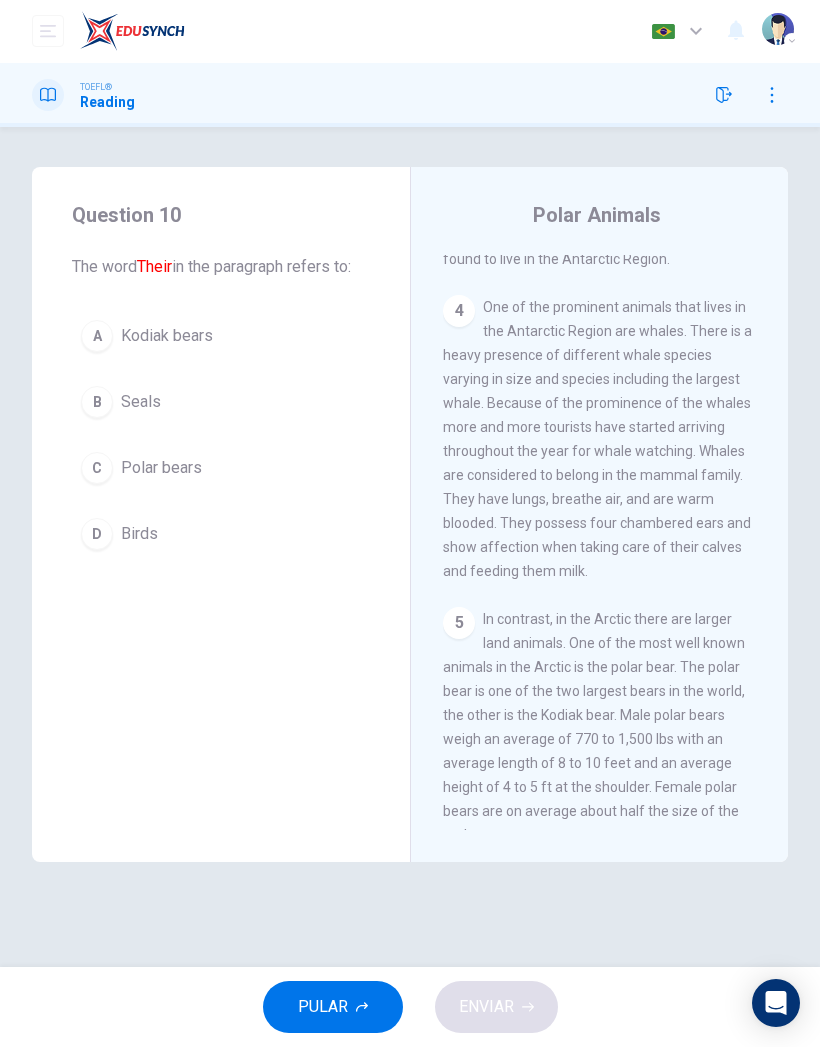 scroll, scrollTop: 1225, scrollLeft: 0, axis: vertical 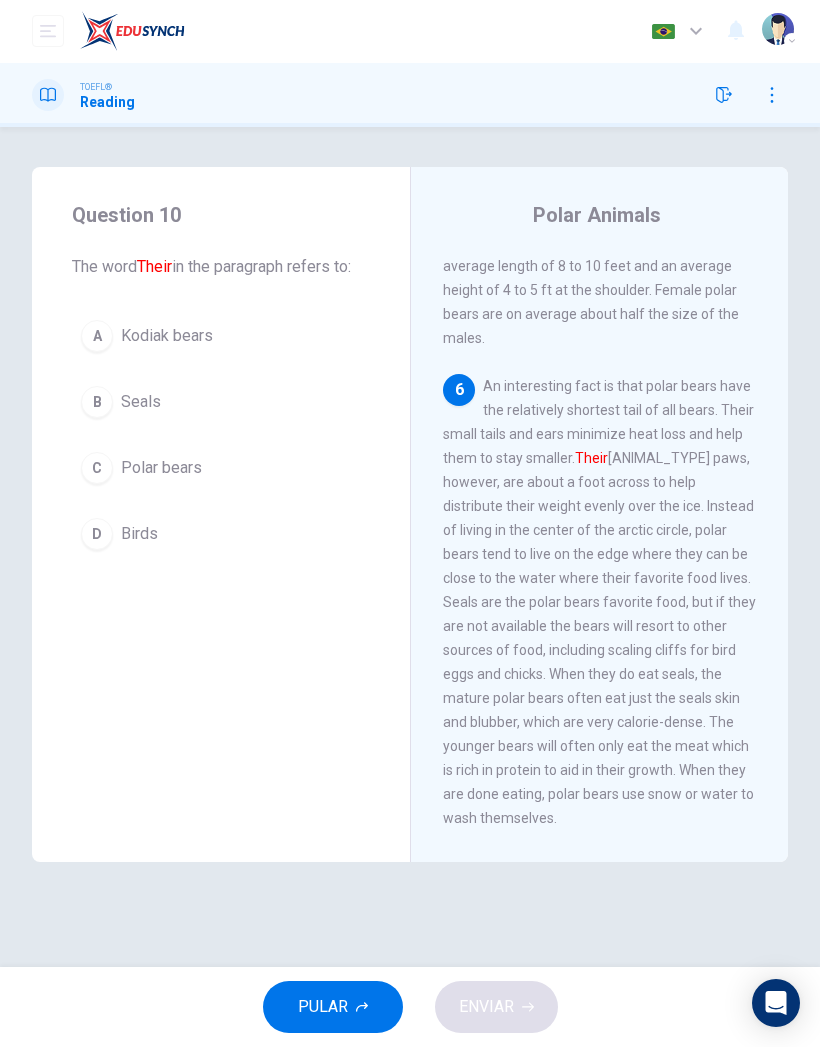 click on "PULAR" at bounding box center (323, 1008) 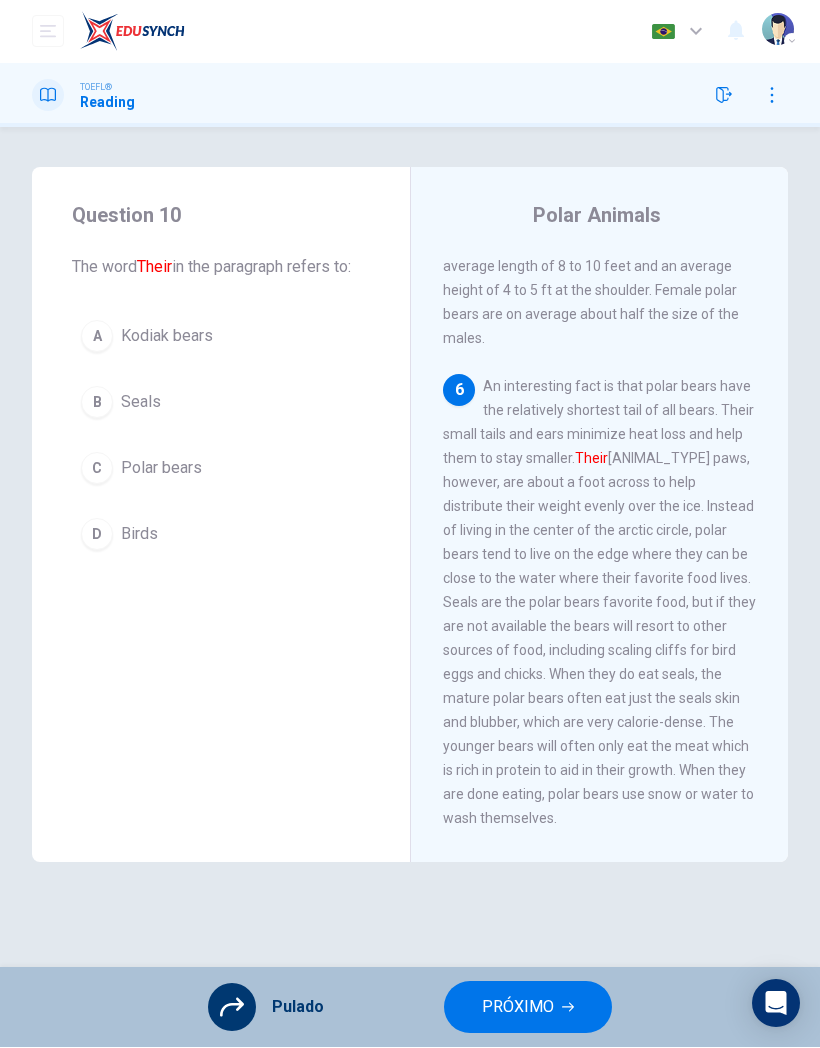 click at bounding box center (232, 1008) 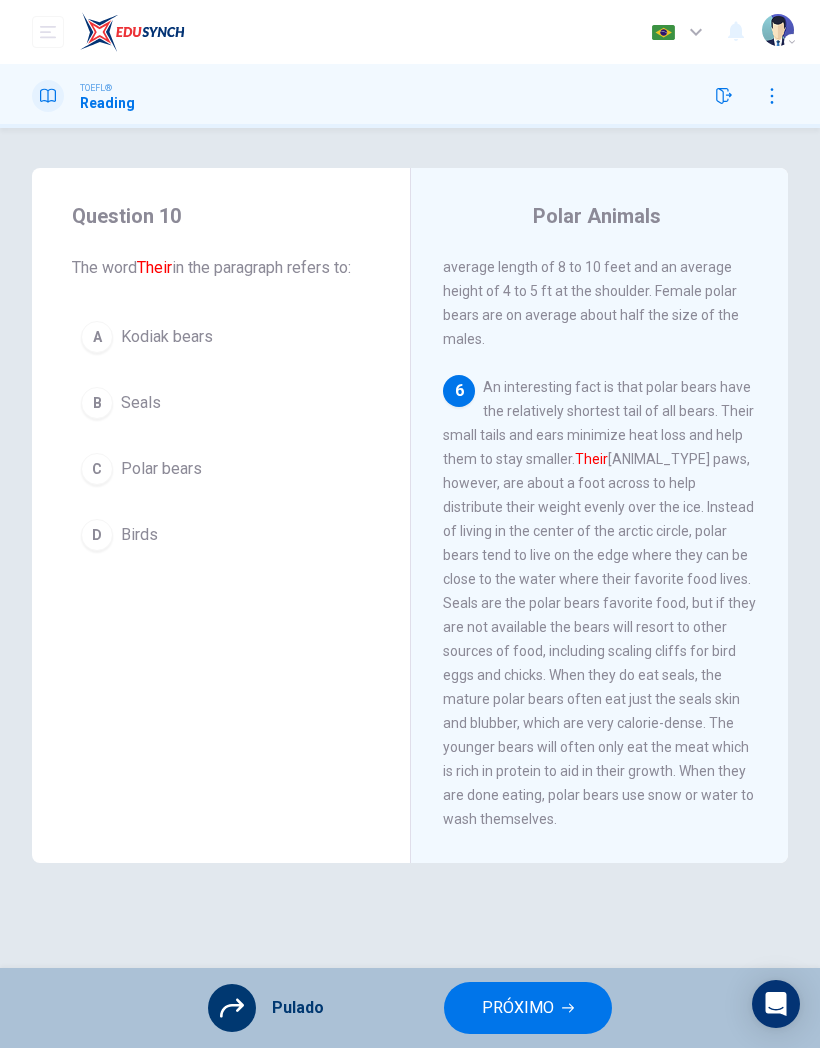 click on "A Kodiak bears B Seals C Polar bears D Birds" at bounding box center (221, 436) 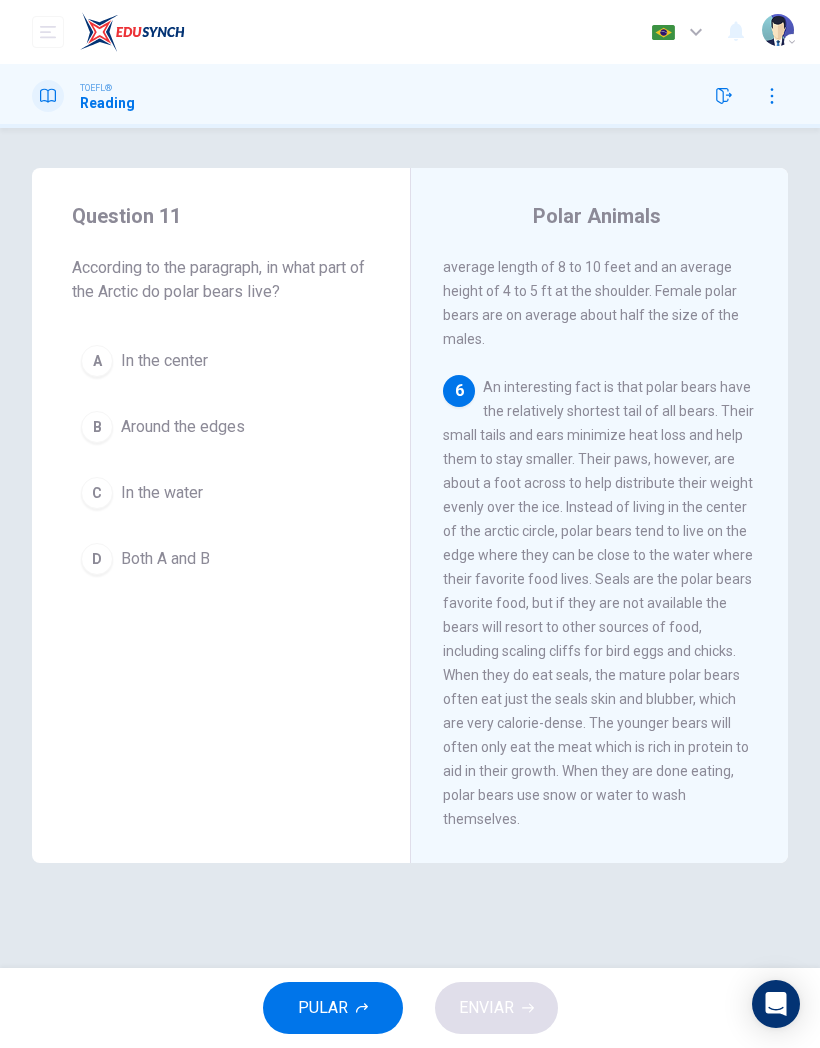 click on "B" at bounding box center [97, 361] 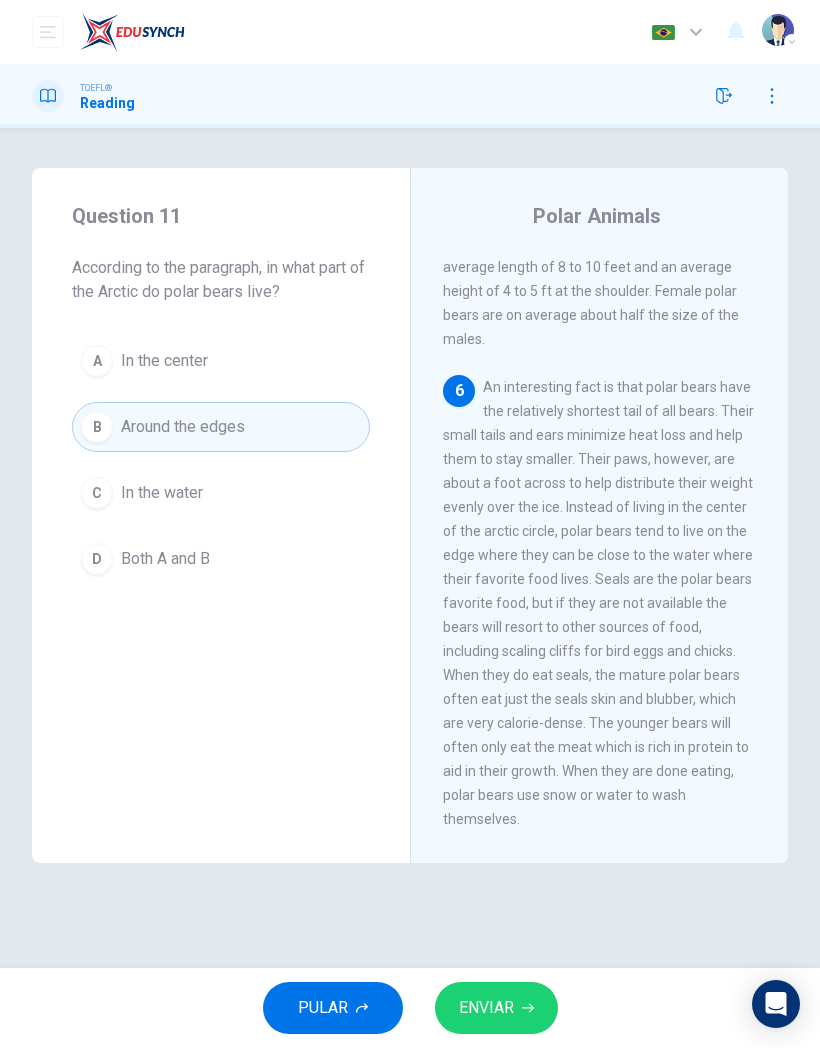 click on "ENVIAR" at bounding box center (486, 1008) 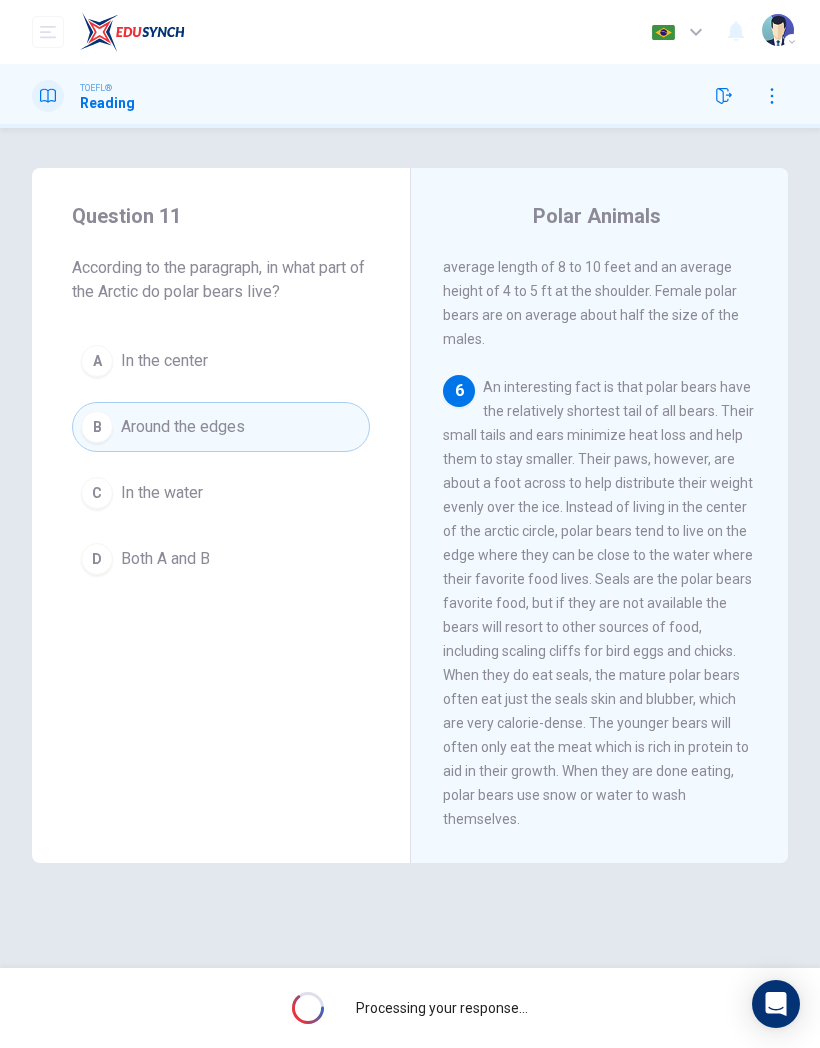 click on "B" at bounding box center (97, 427) 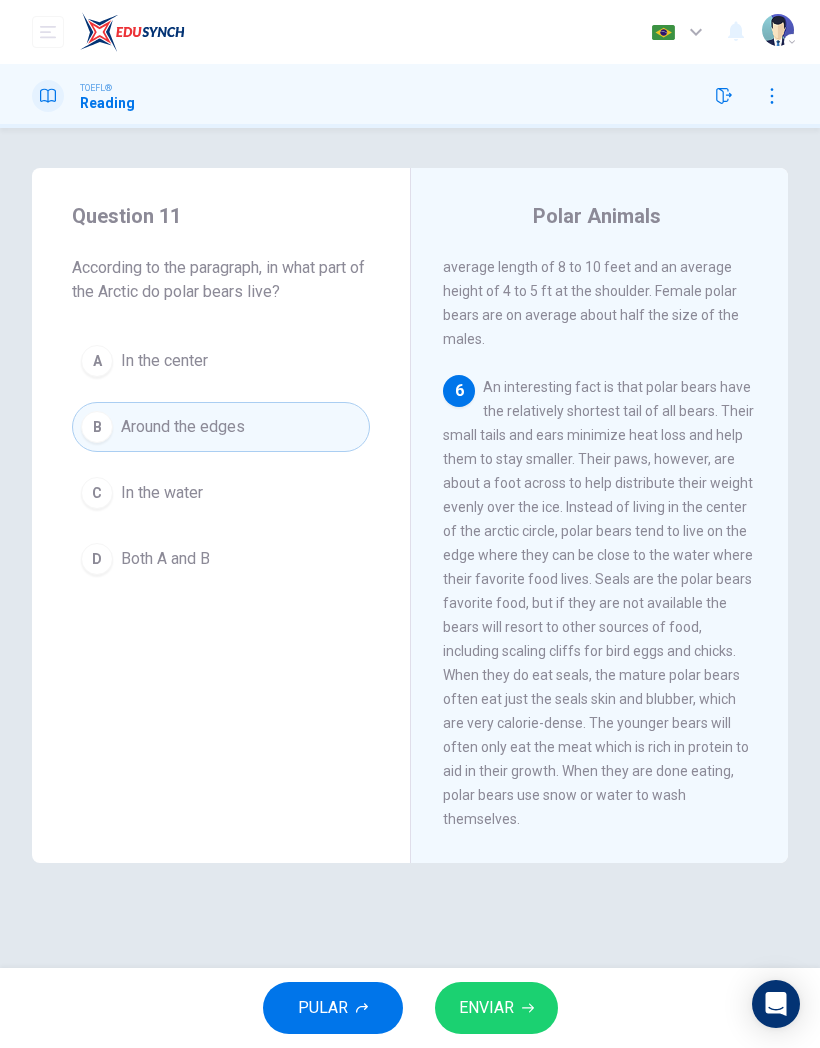 click on "ENVIAR" at bounding box center (486, 1008) 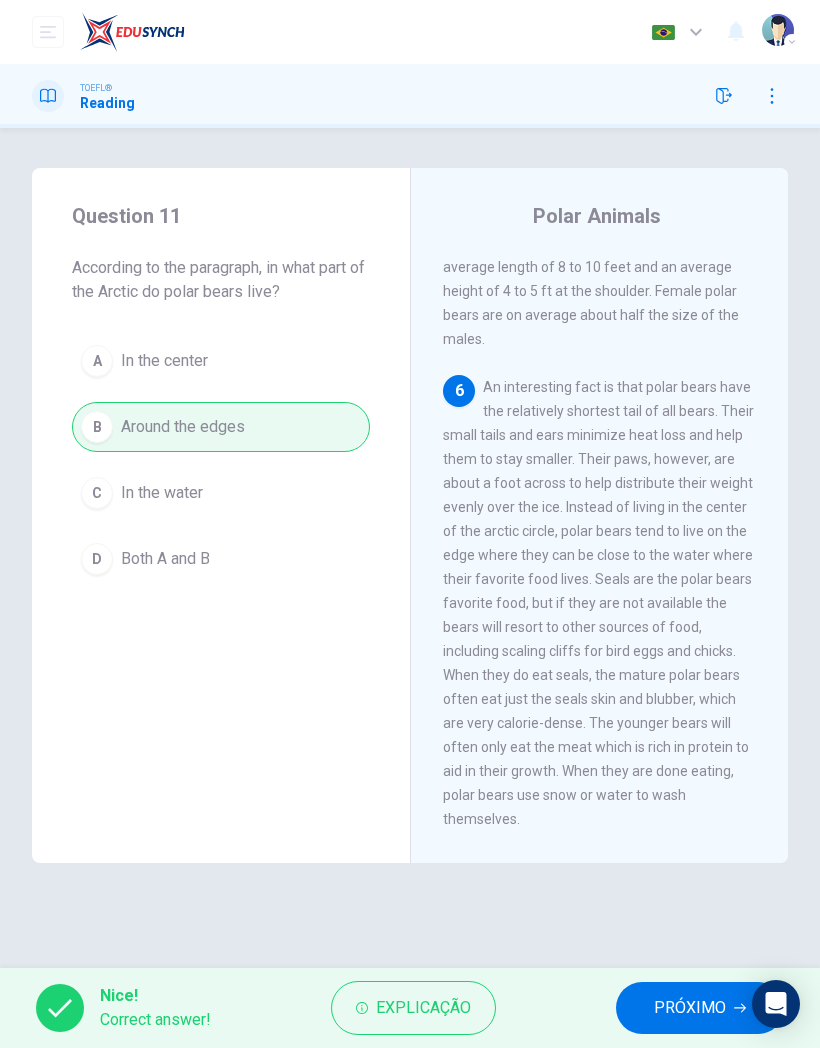 click on "PRÓXIMO" at bounding box center [690, 1008] 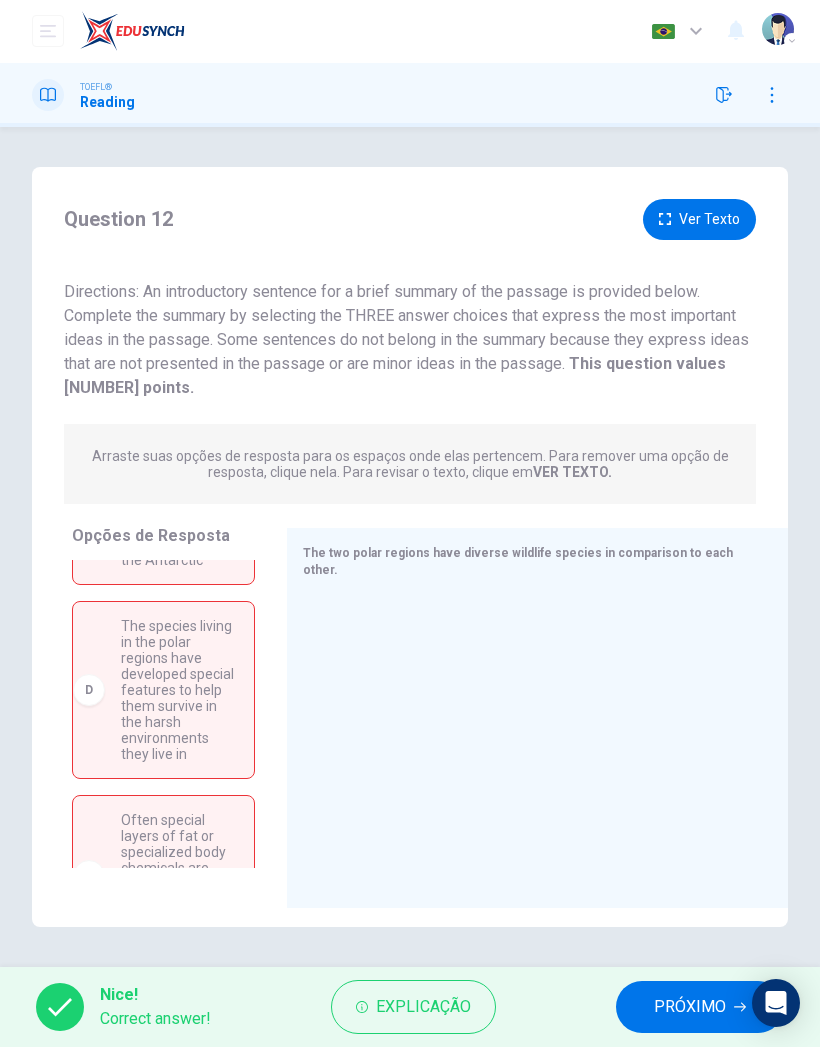 scroll, scrollTop: 334, scrollLeft: 0, axis: vertical 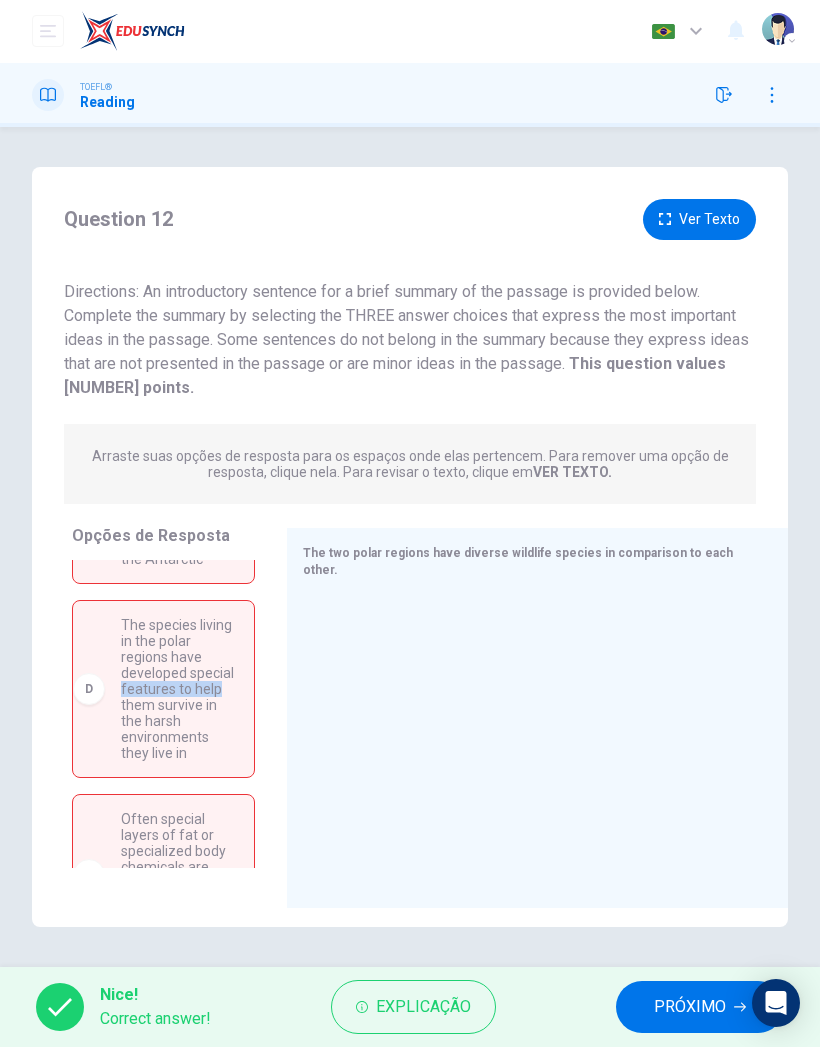 click on "D The species living in the polar regions have developed special features to help them survive in the harsh environments they live in" at bounding box center [155, 284] 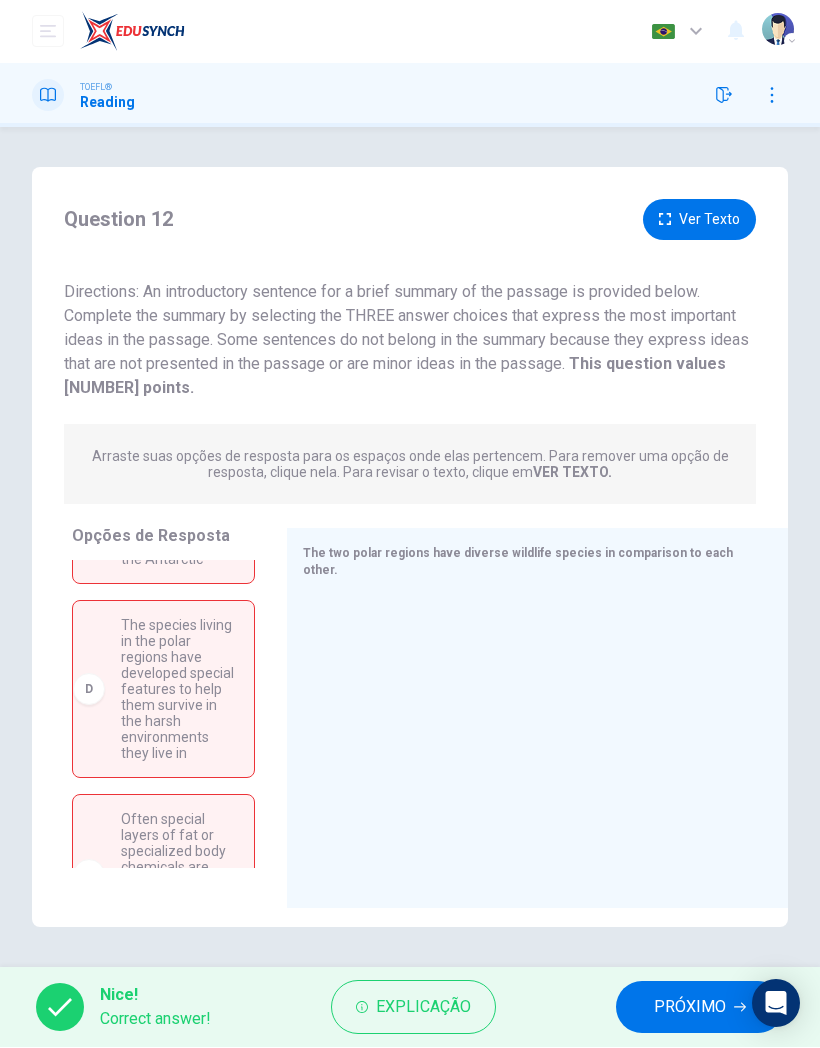 click on "D" at bounding box center (89, 284) 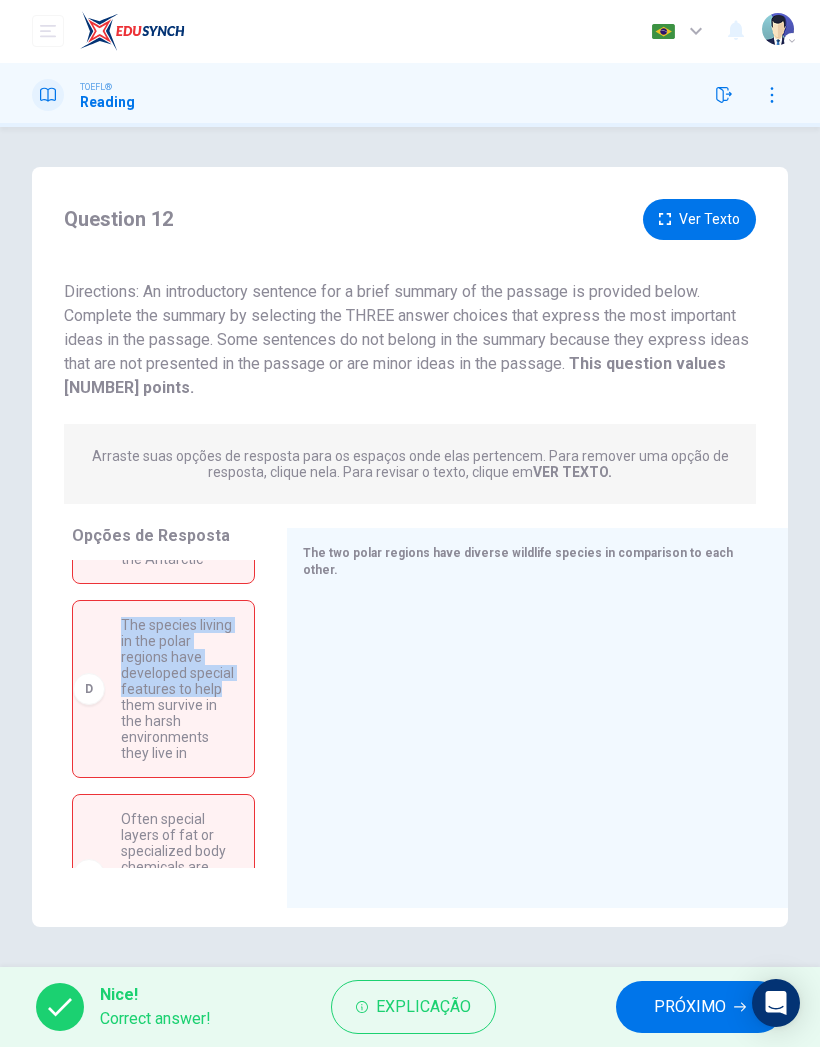 click on "The species living in the polar regions have developed special features to help them survive in the harsh environments they live in" at bounding box center (179, 284) 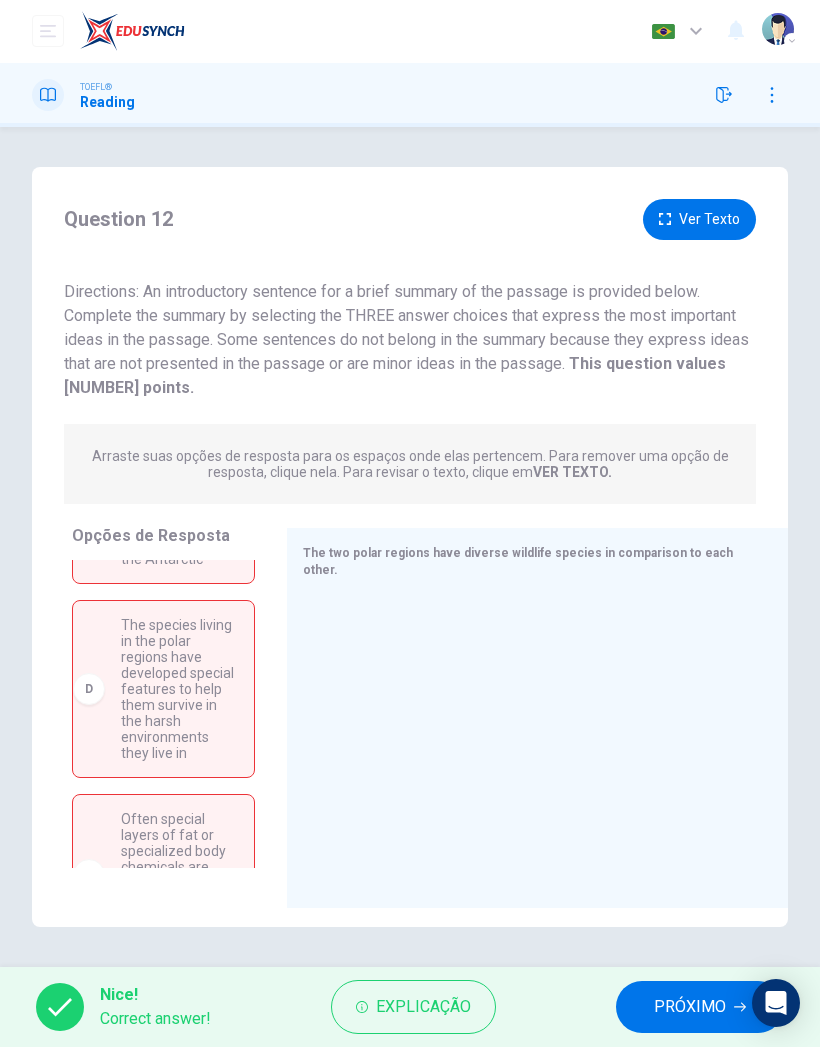 click on "D" at bounding box center (89, 284) 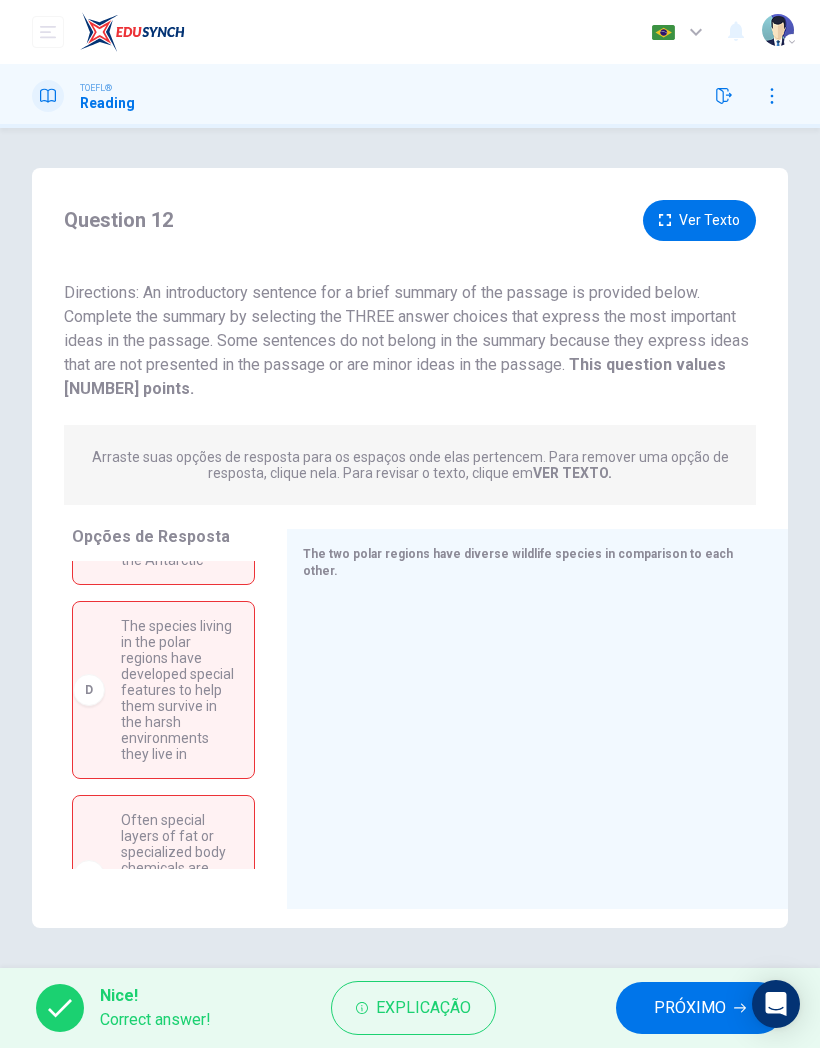 click at bounding box center (529, 729) 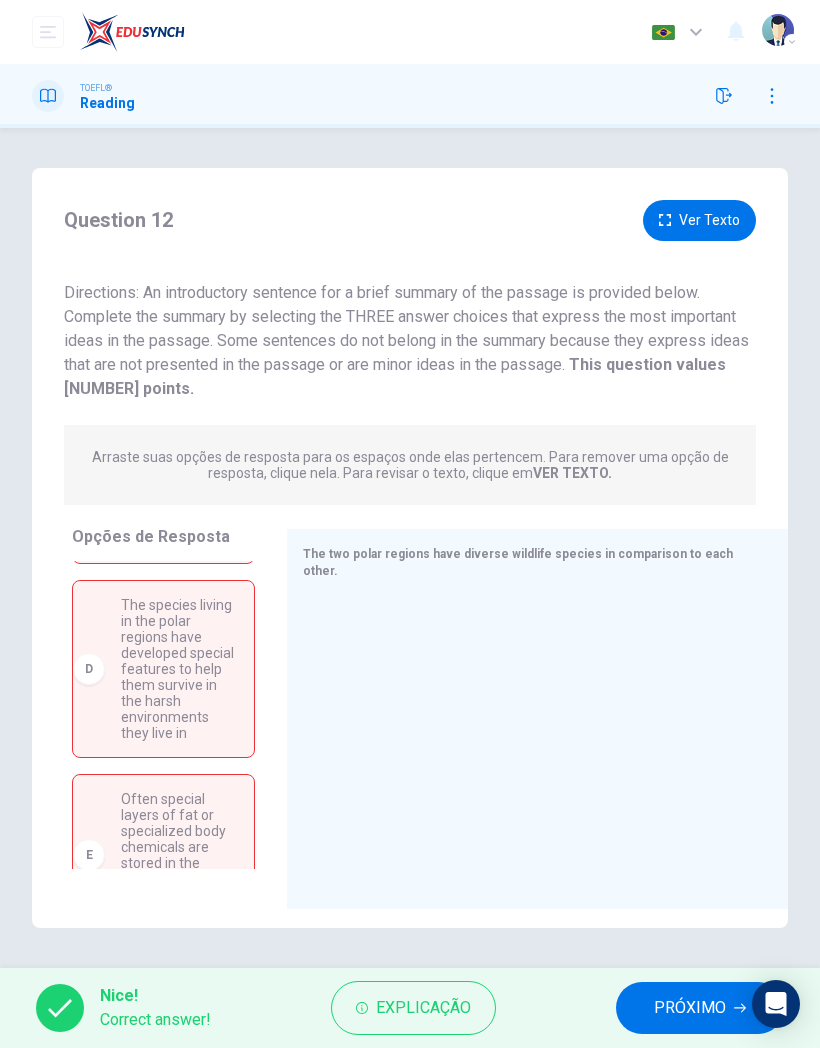scroll, scrollTop: 406, scrollLeft: 0, axis: vertical 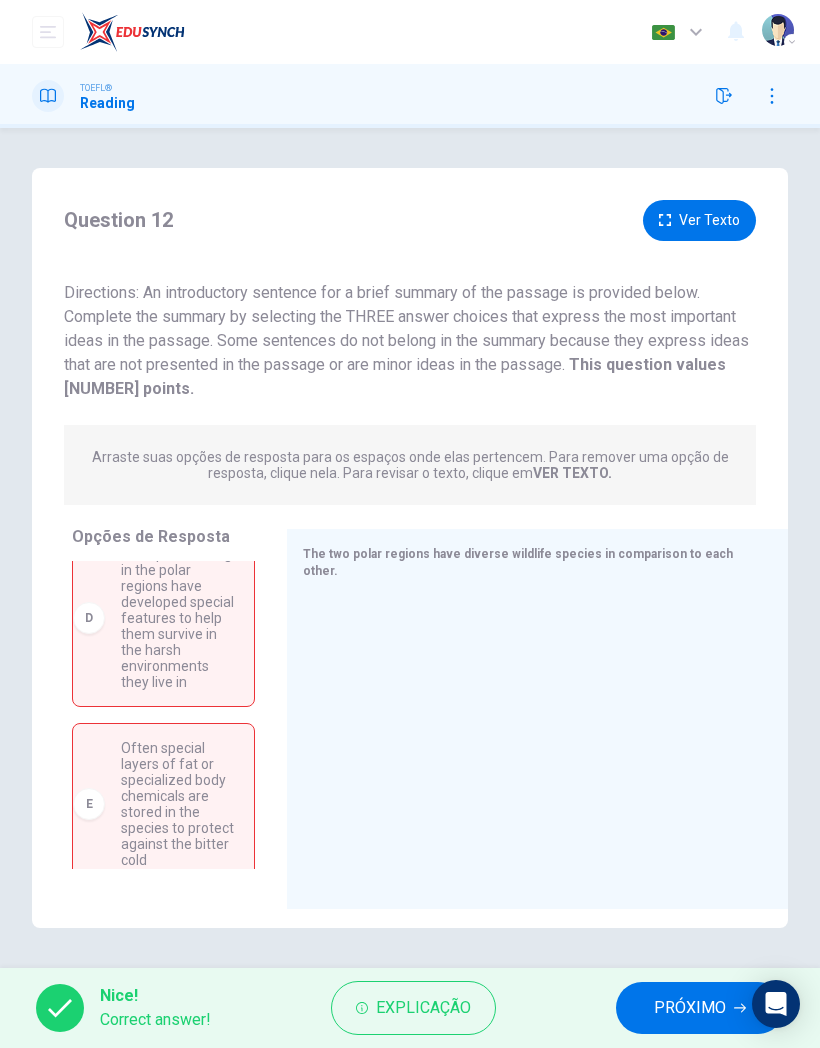 click on "VER TEXTO." at bounding box center (572, 473) 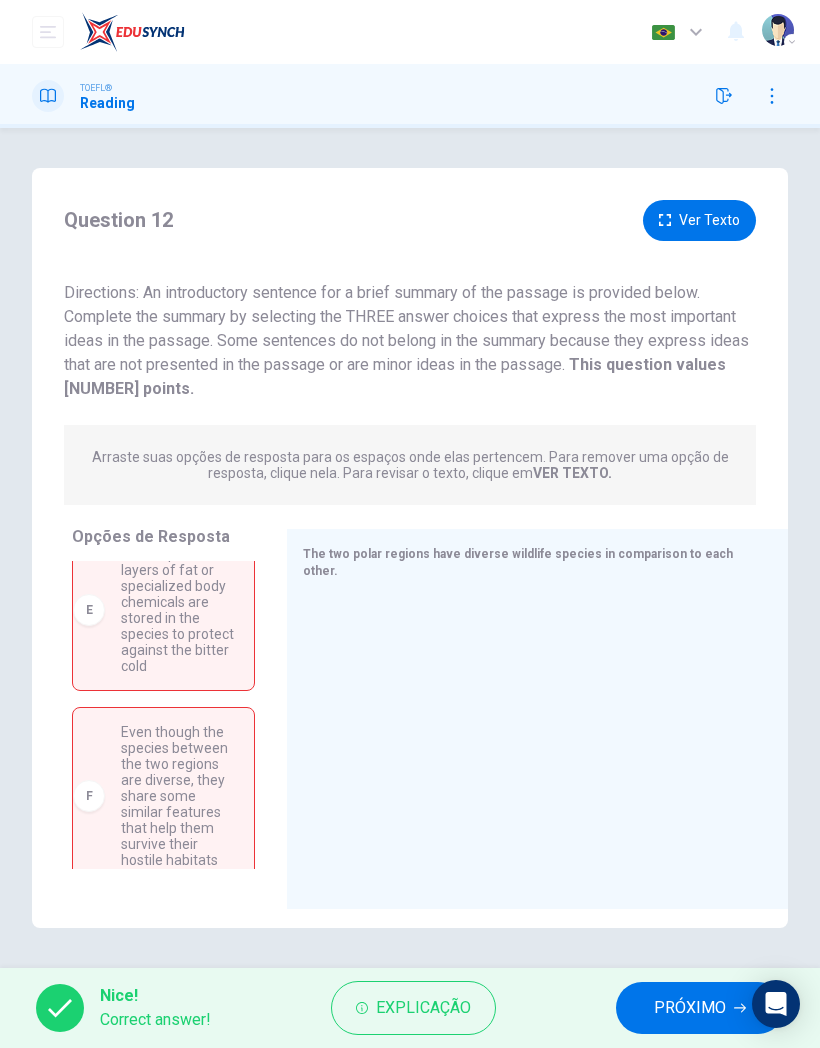 scroll, scrollTop: 600, scrollLeft: 0, axis: vertical 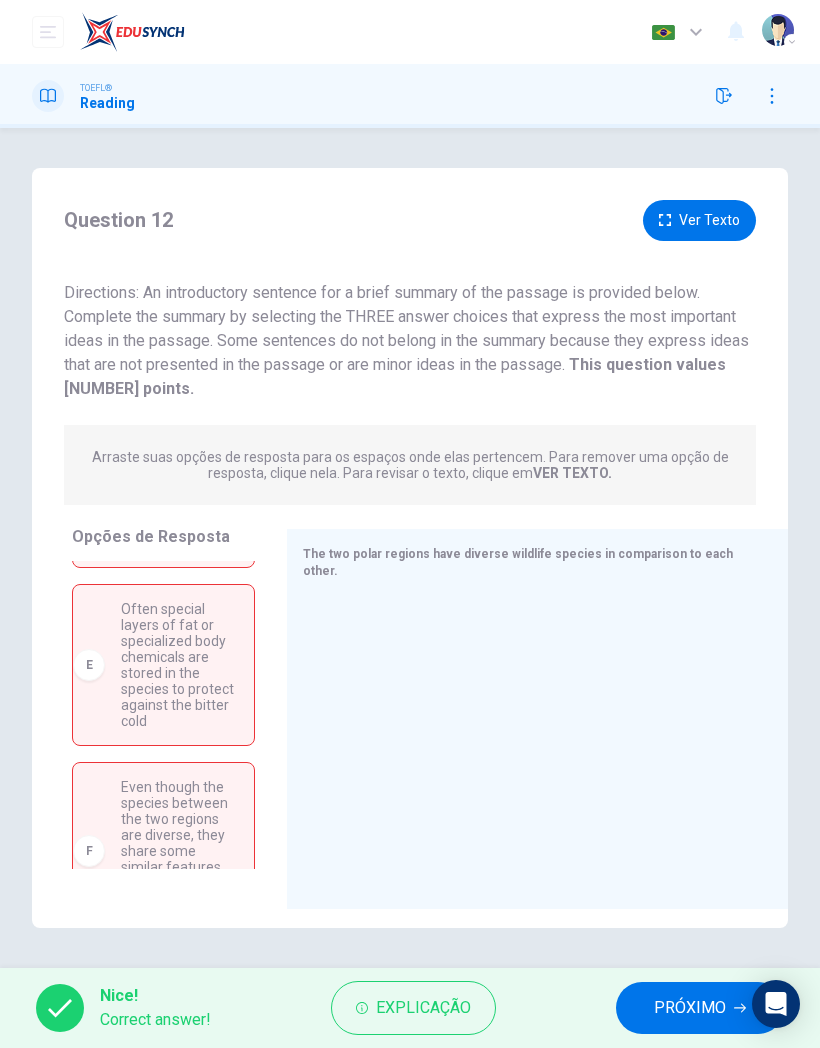 click on "E" at bounding box center [89, 73] 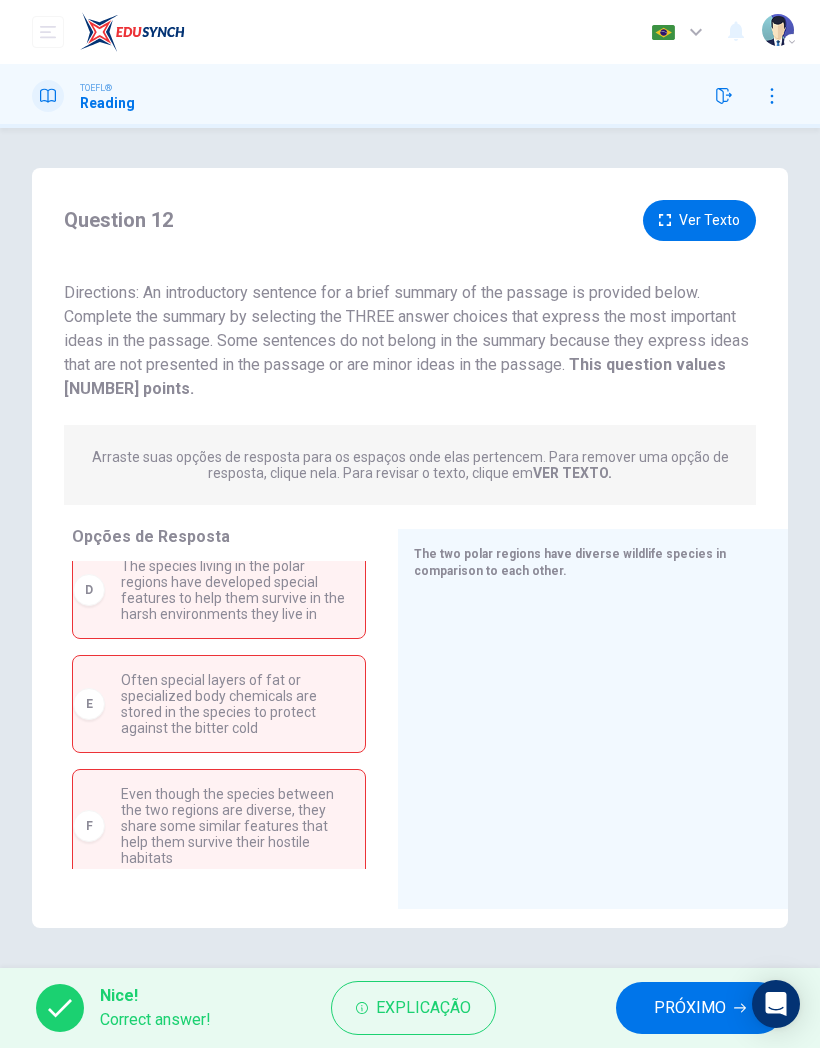 scroll, scrollTop: 296, scrollLeft: 0, axis: vertical 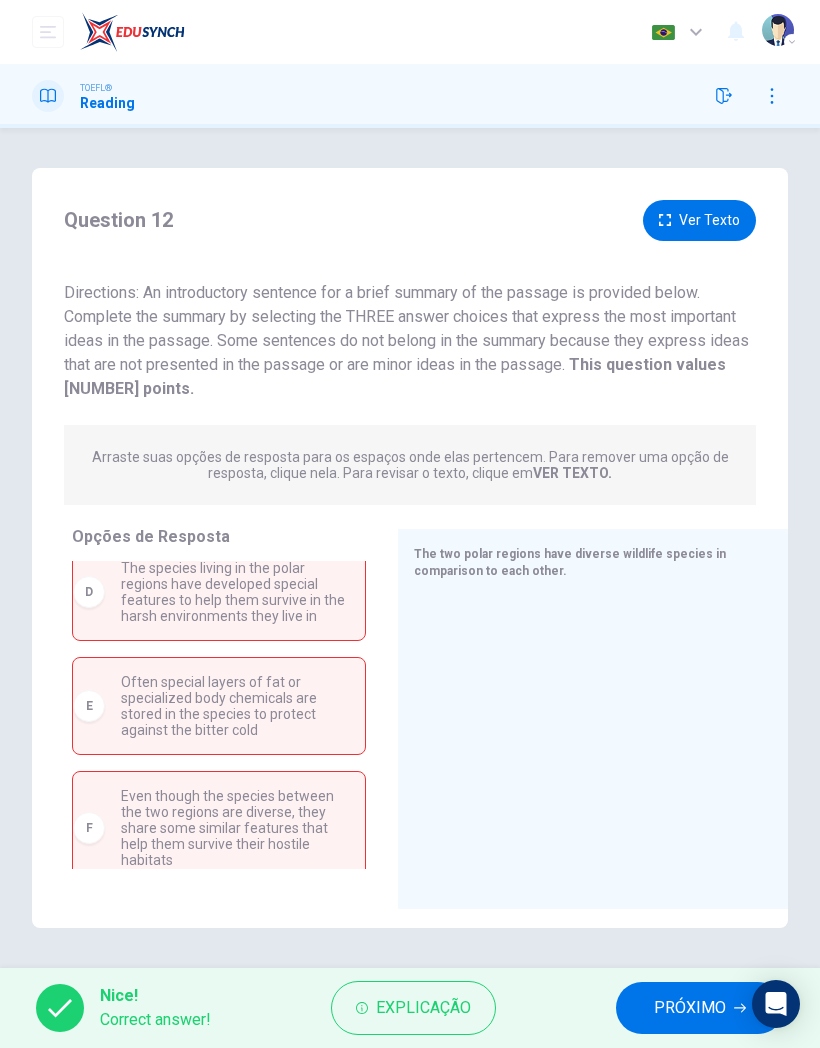 click on "F Even though the species between the two regions are diverse, they share some similar features that help them survive their hostile habitats" at bounding box center [211, 306] 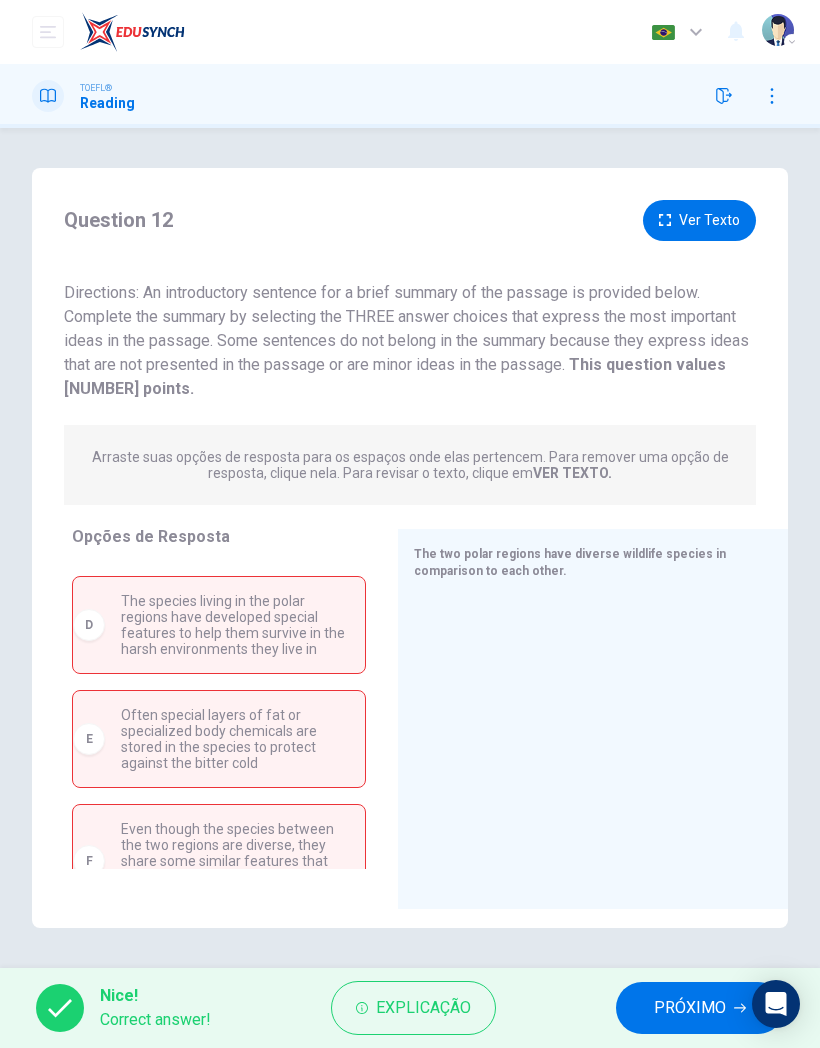 click on "F Even though the species between the two regions are diverse, they share some similar features that help them survive their hostile habitats" at bounding box center [219, 339] 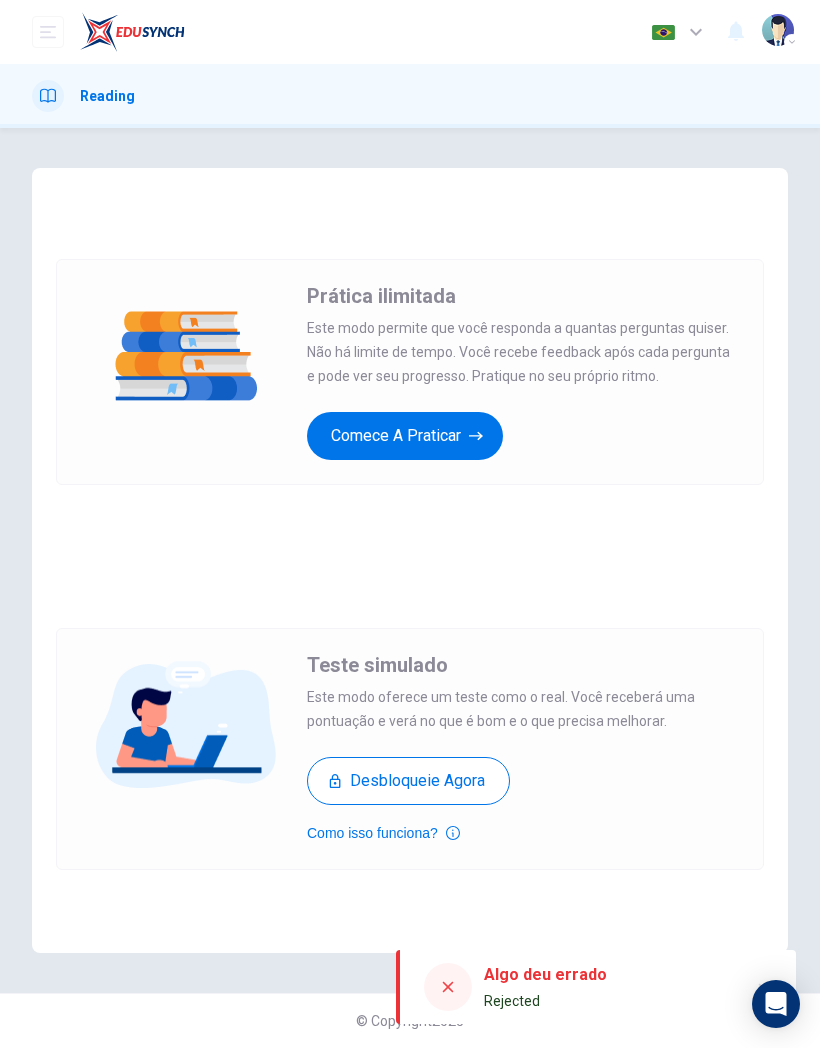 scroll, scrollTop: 1, scrollLeft: 0, axis: vertical 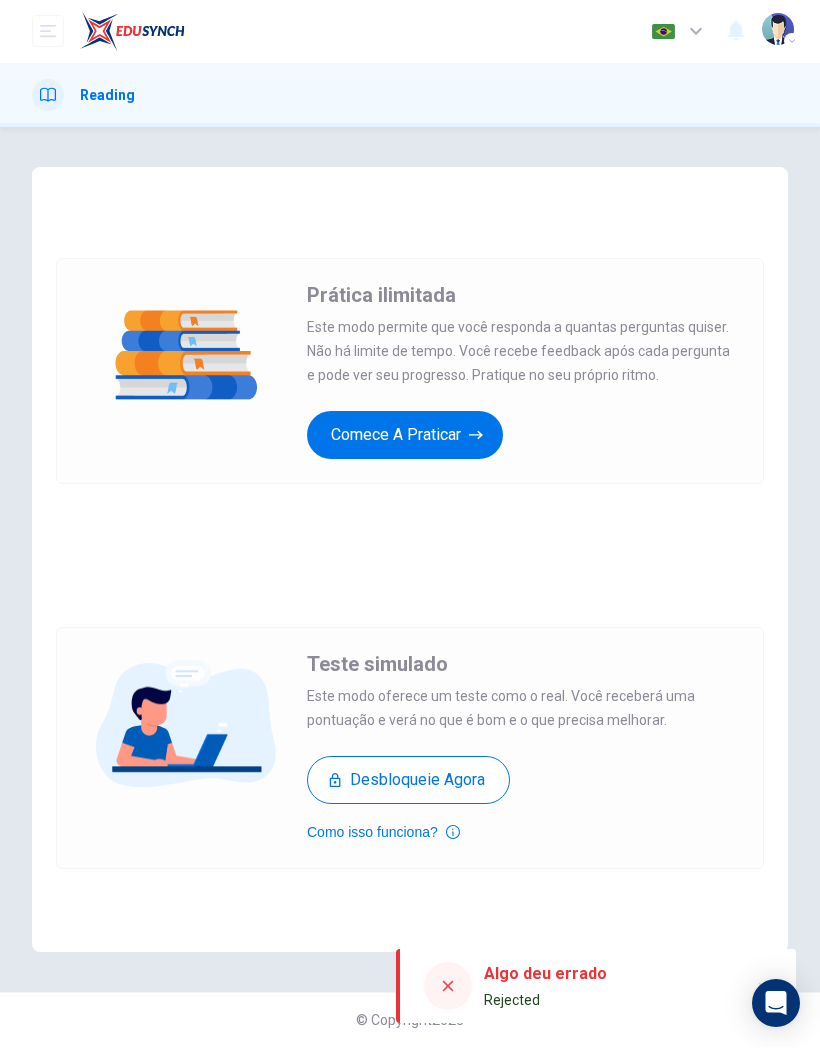 click on "Comece a praticar" at bounding box center (405, 436) 